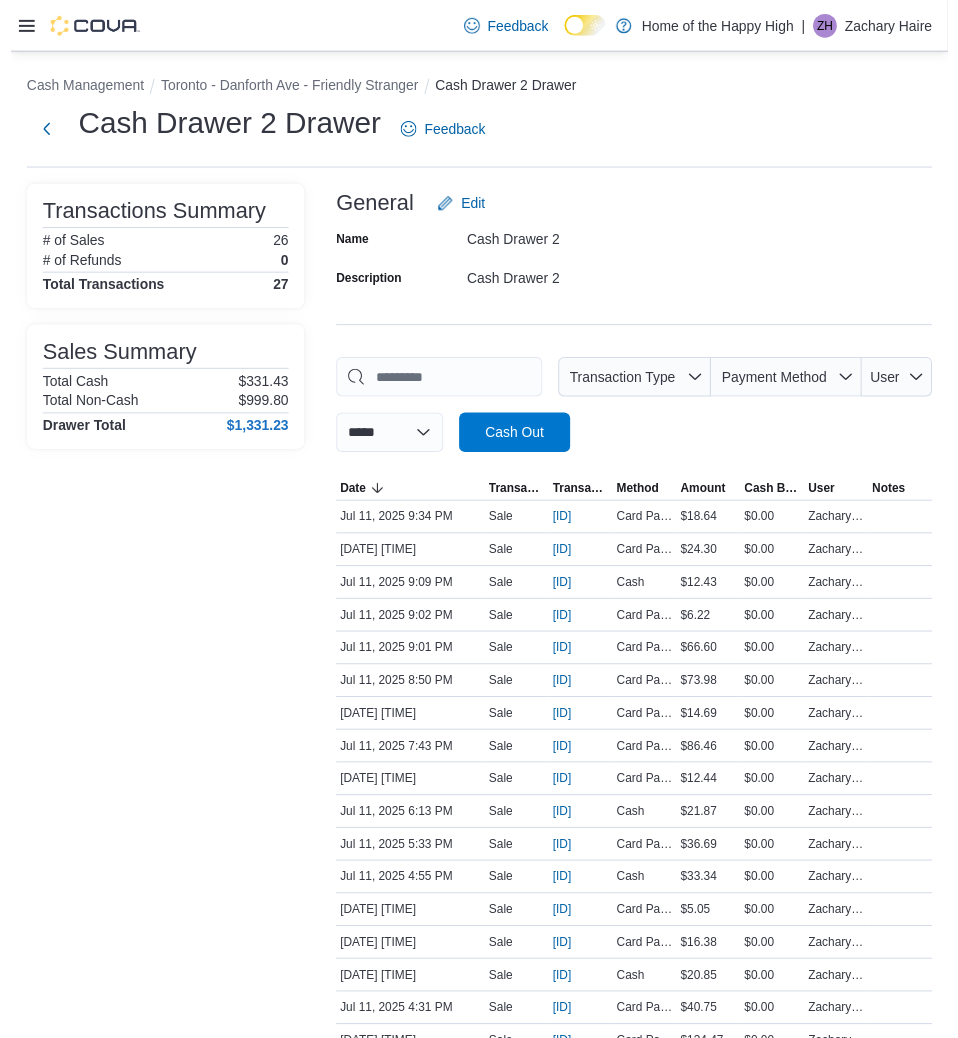 scroll, scrollTop: 0, scrollLeft: 0, axis: both 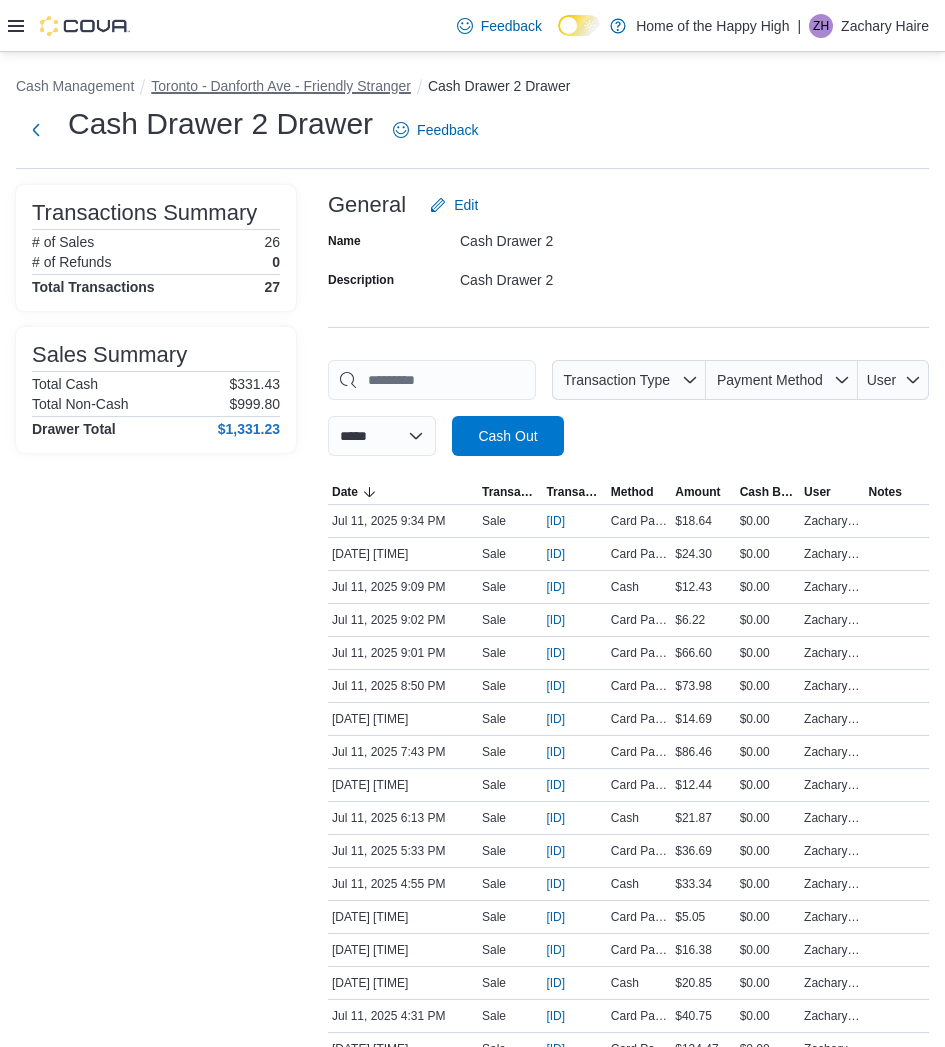 click on "Toronto - Danforth Ave - Friendly Stranger" at bounding box center (281, 86) 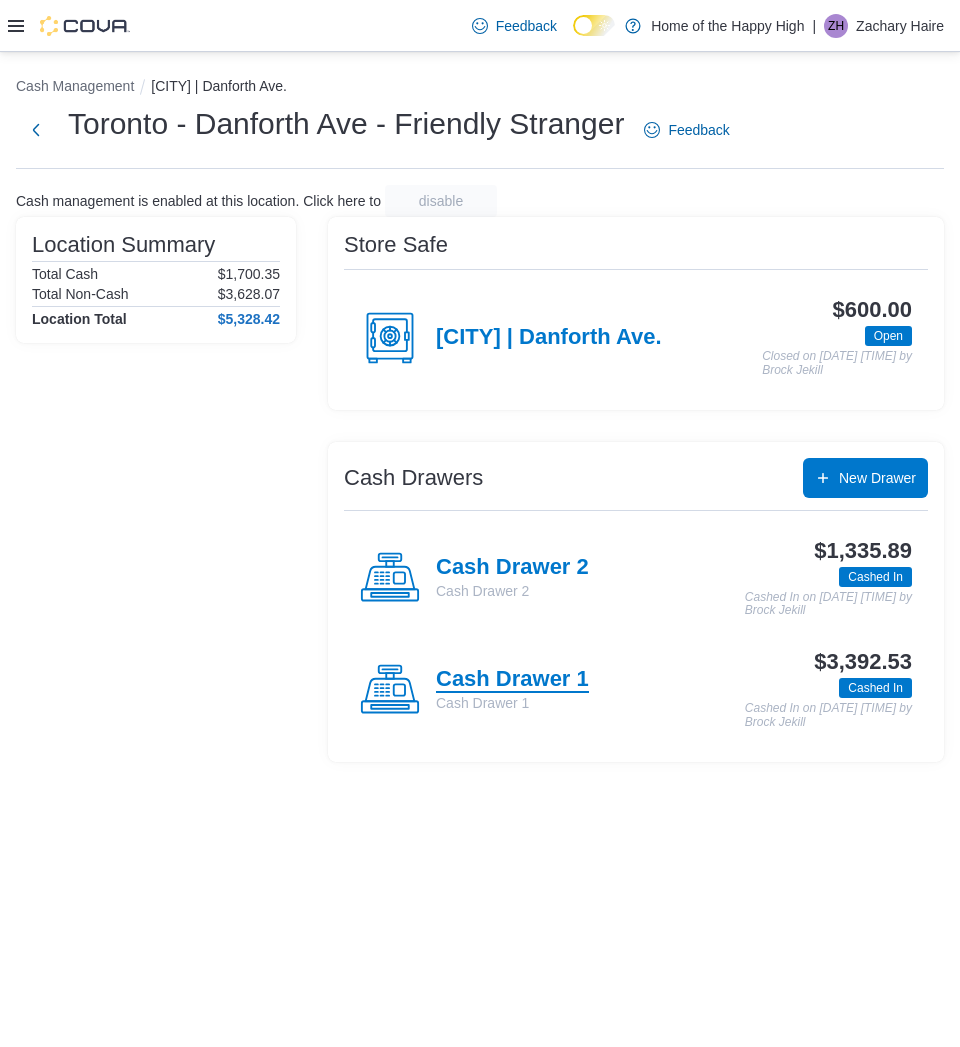 click on "Cash Drawer 1" at bounding box center [512, 680] 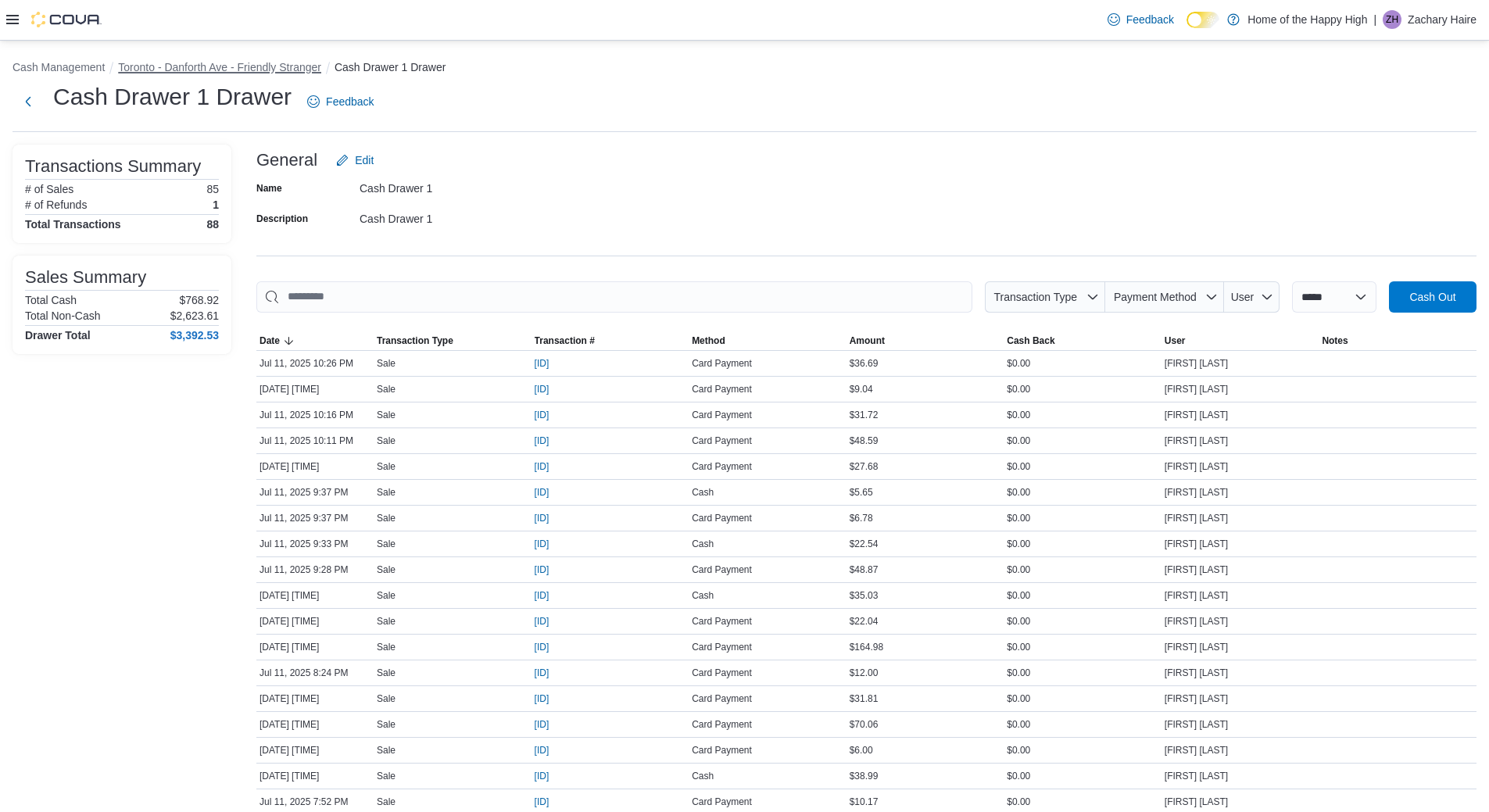 click on "Toronto - Danforth Ave - Friendly Stranger" at bounding box center (220, 67) 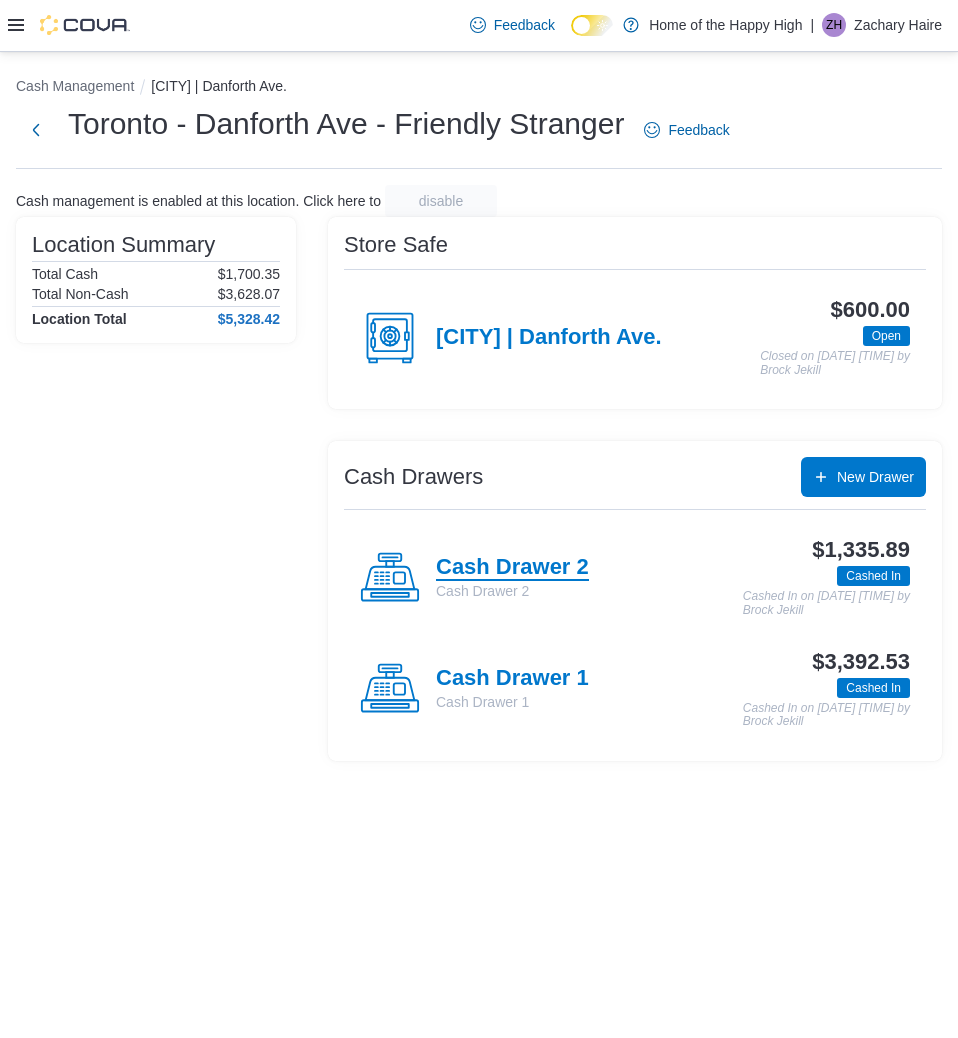 click on "Cash Drawer 2" at bounding box center (512, 568) 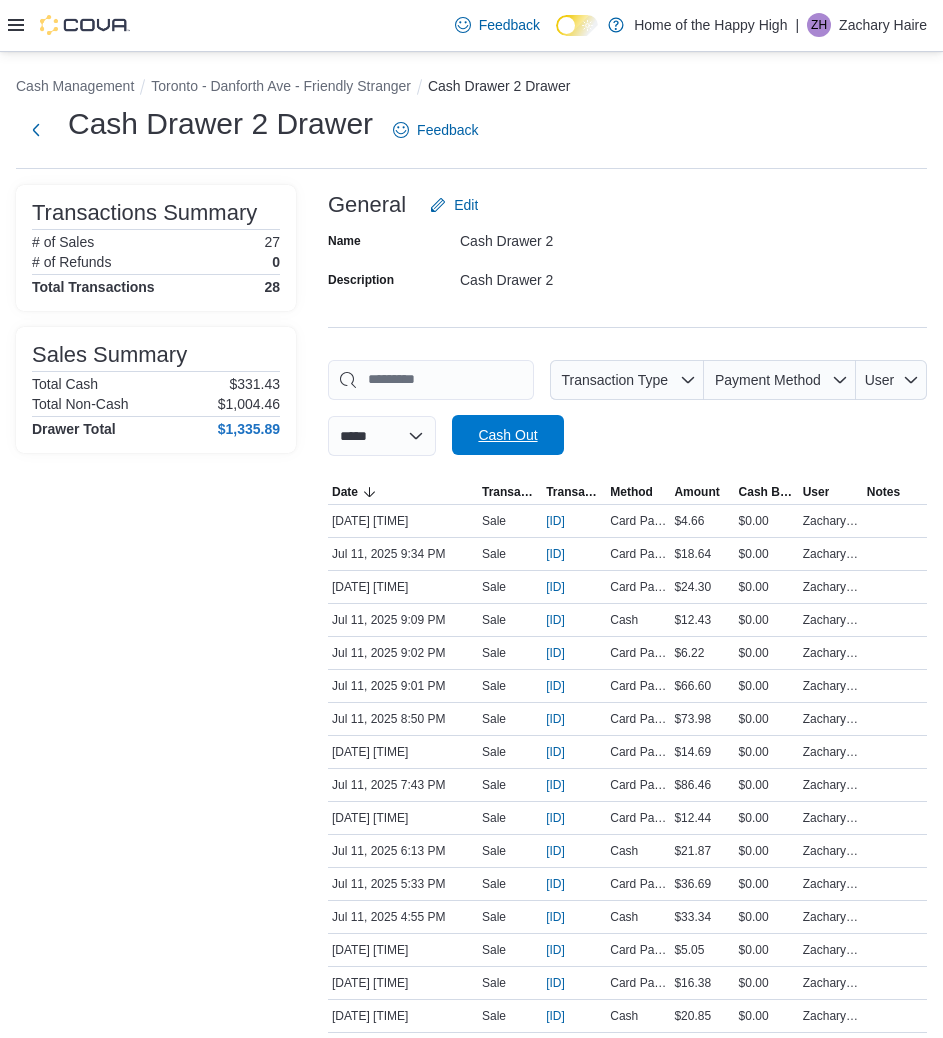 click on "Cash Out" at bounding box center [508, 435] 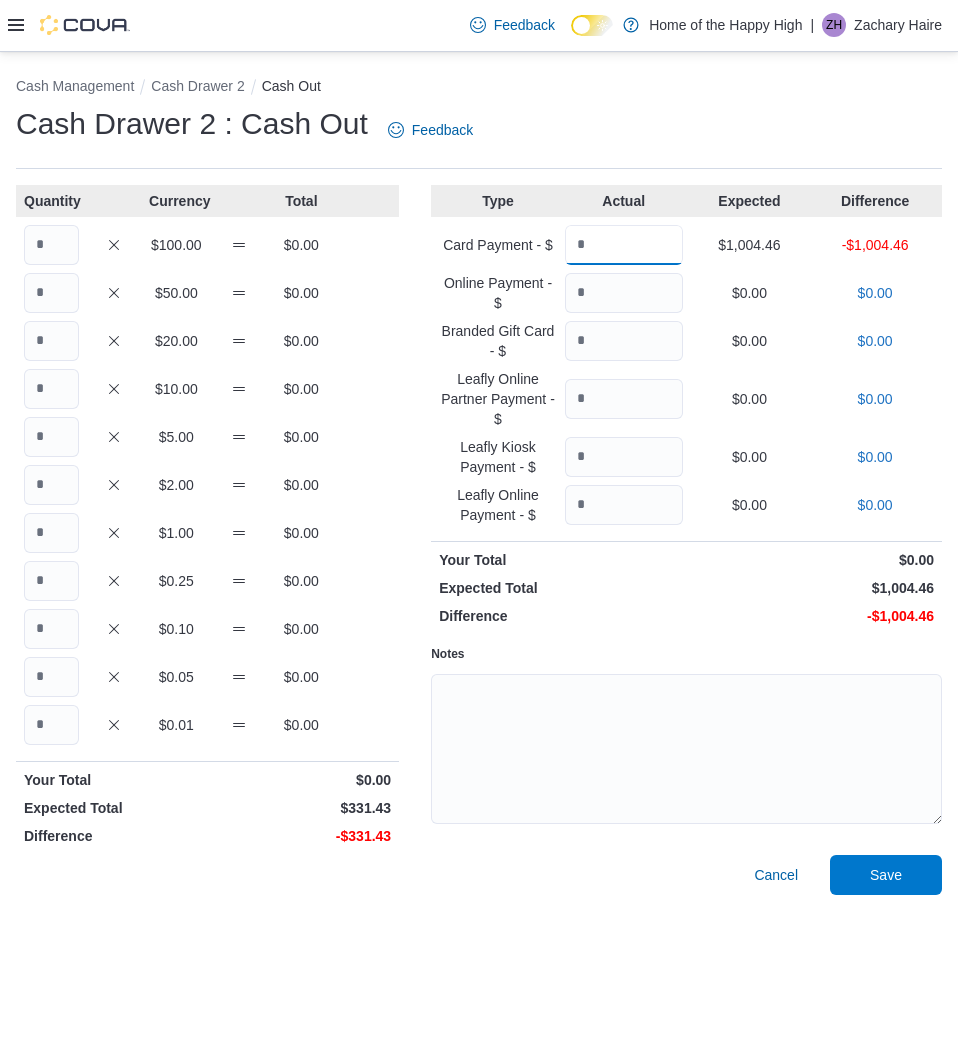 click at bounding box center (624, 245) 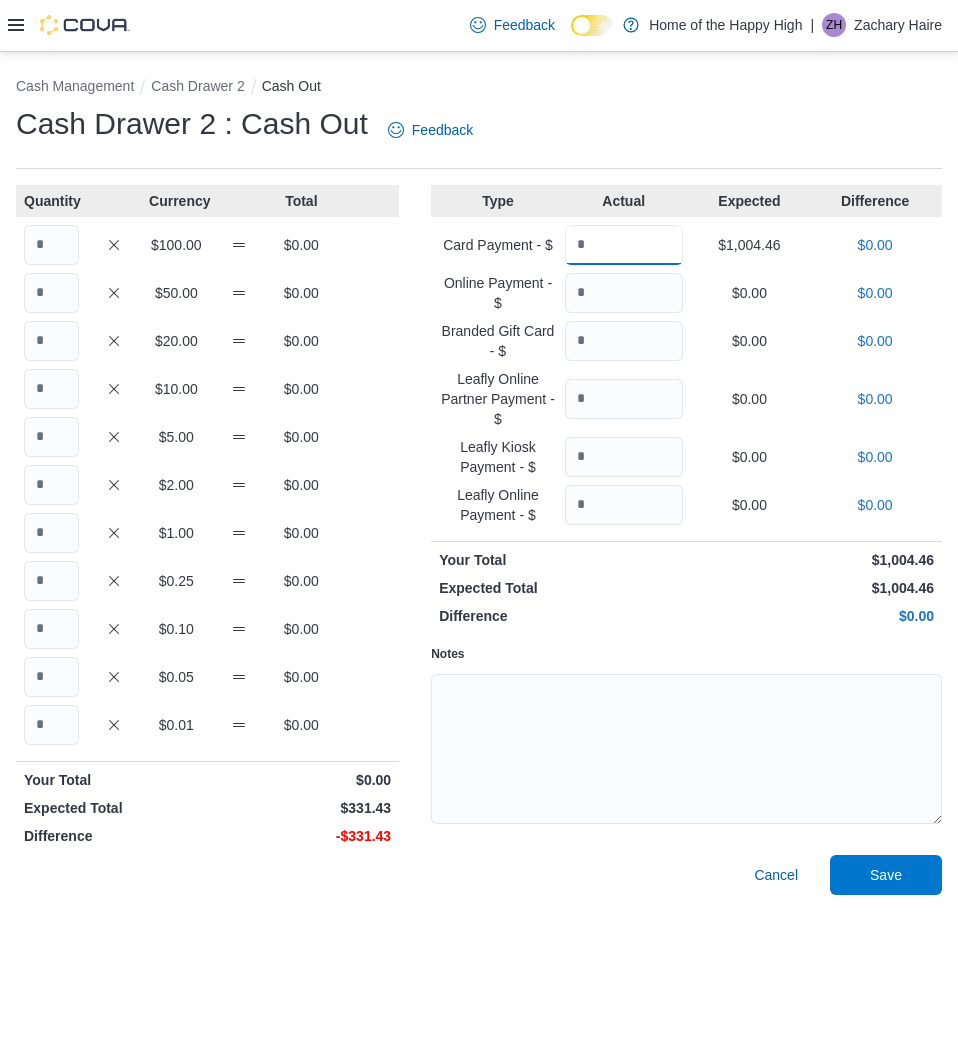 type on "*******" 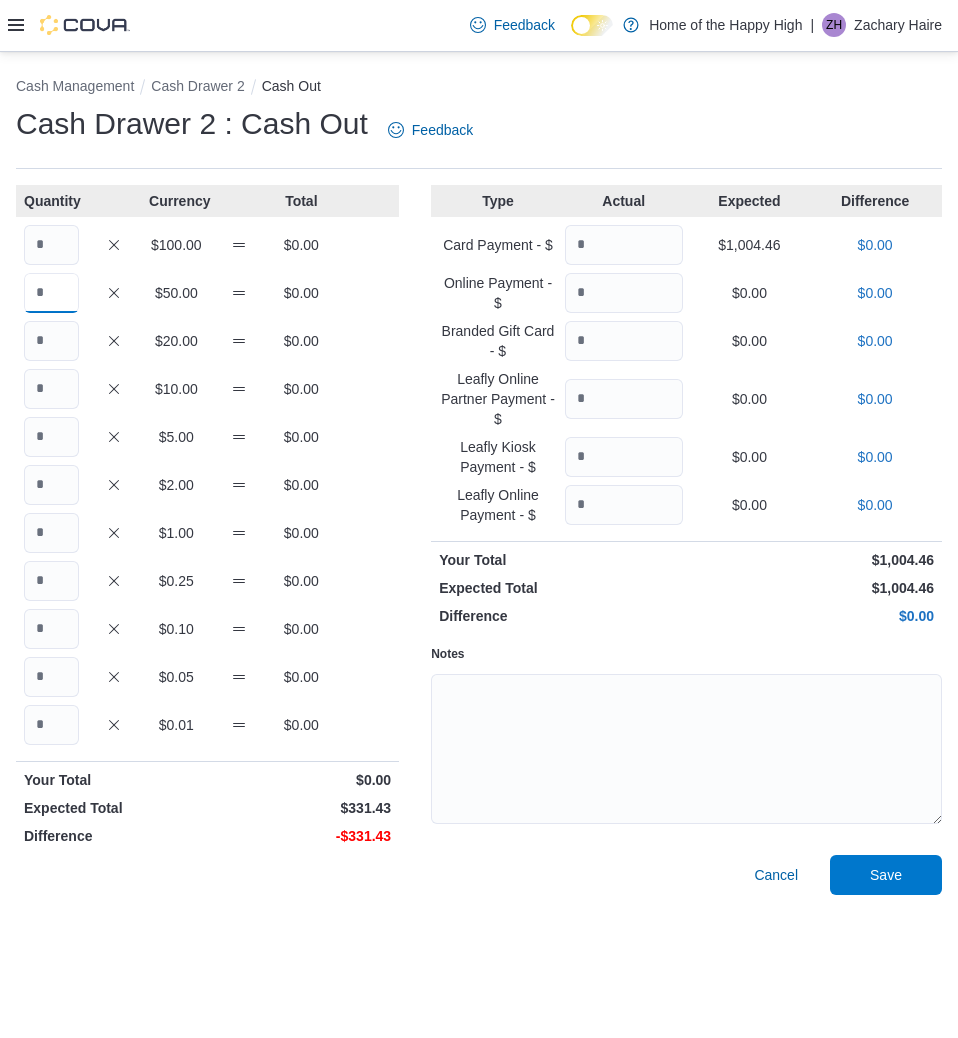 click at bounding box center [51, 293] 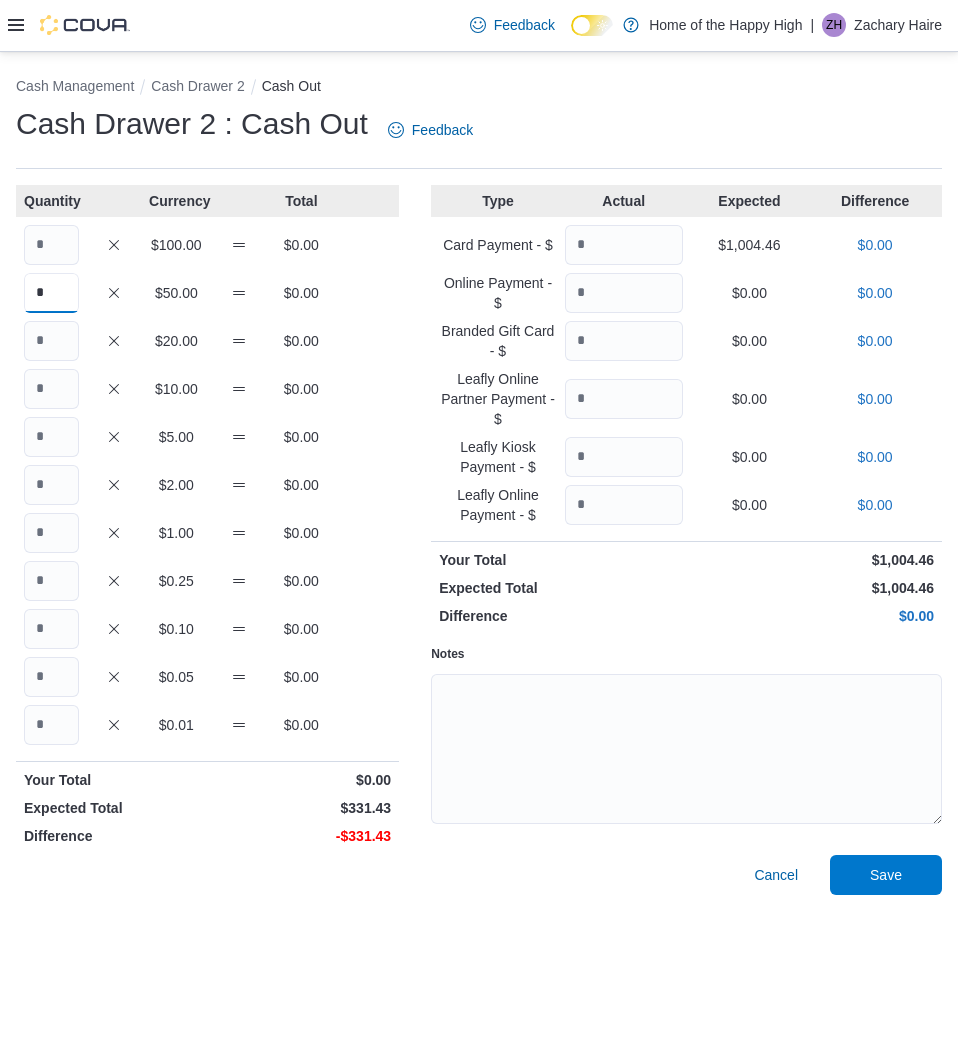 type on "*" 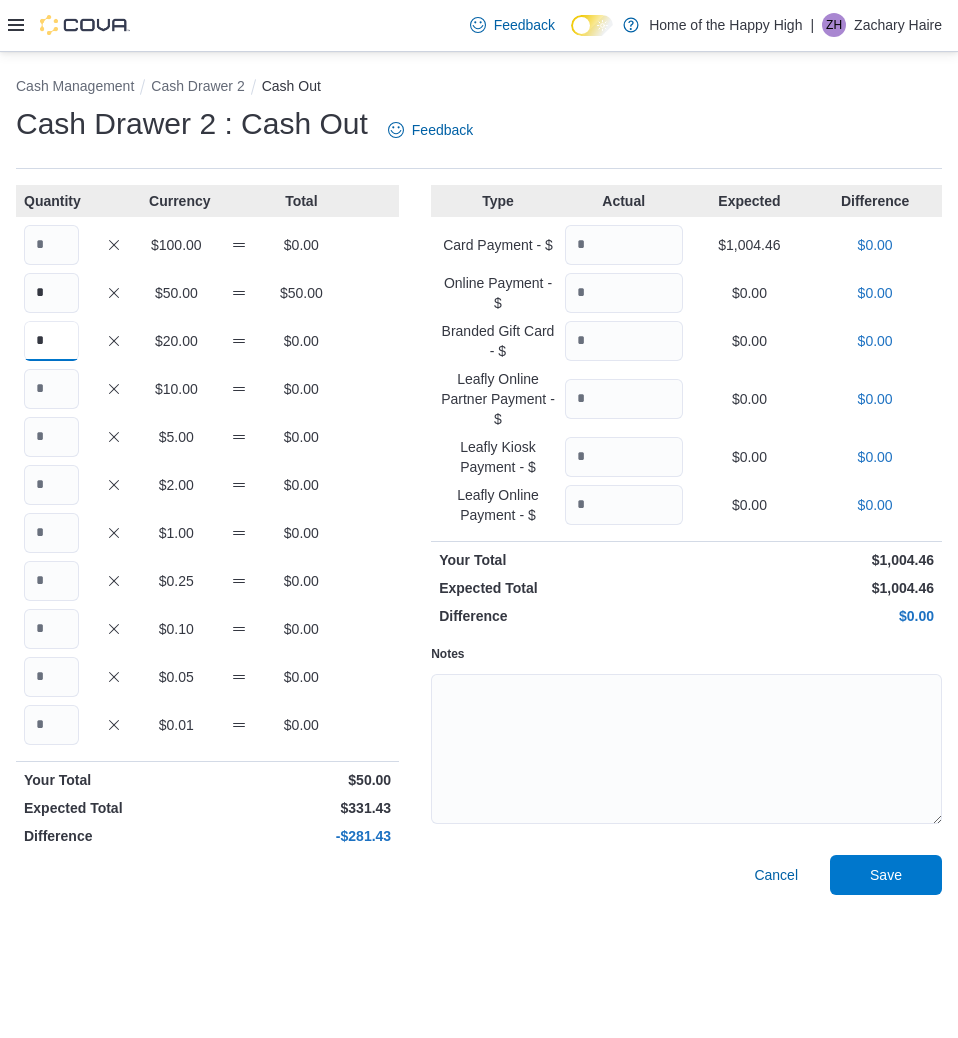 type on "*" 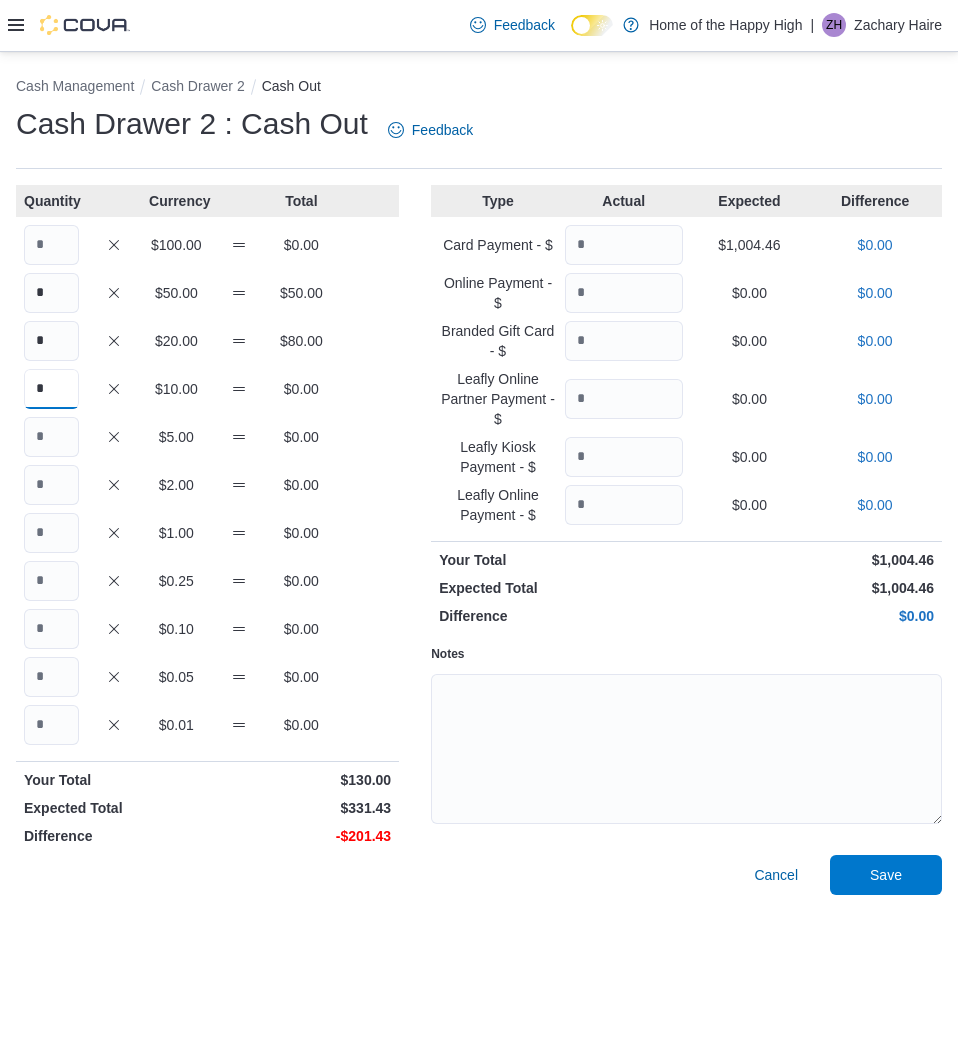 type on "*" 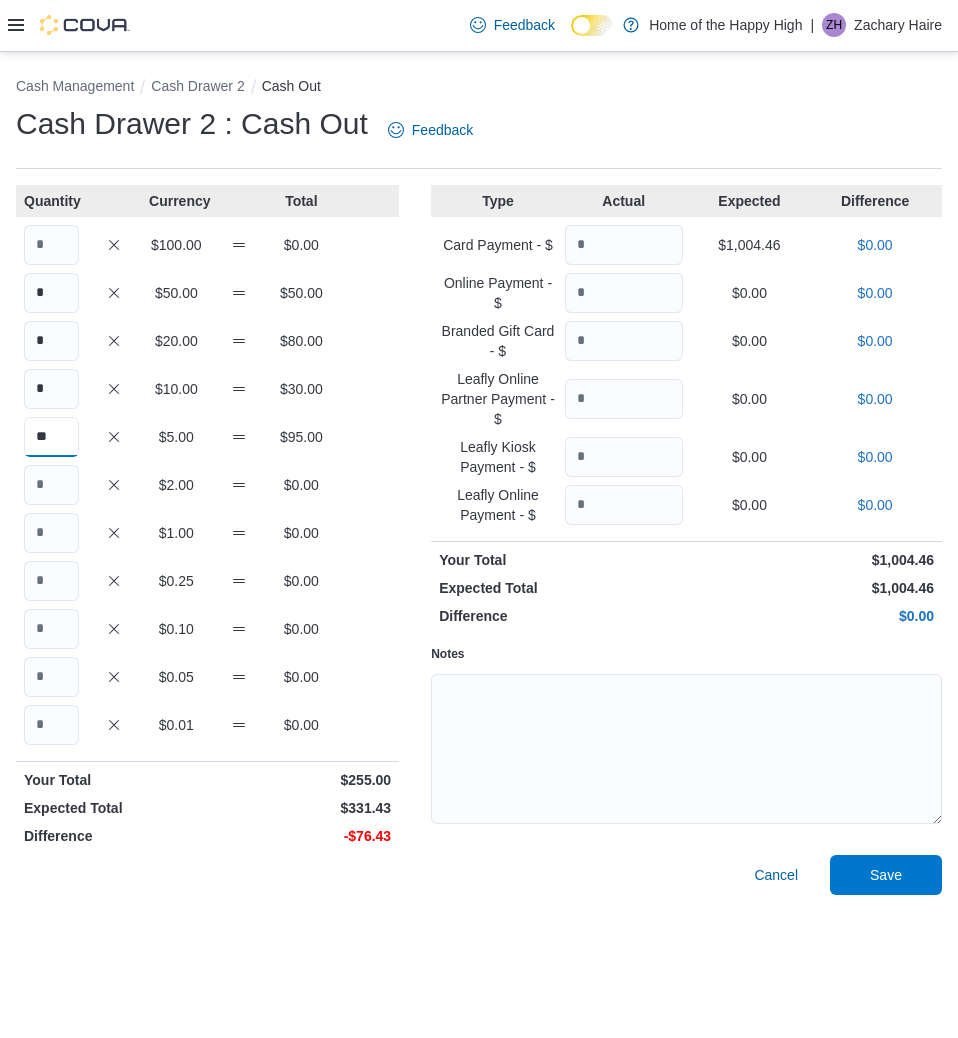 type on "**" 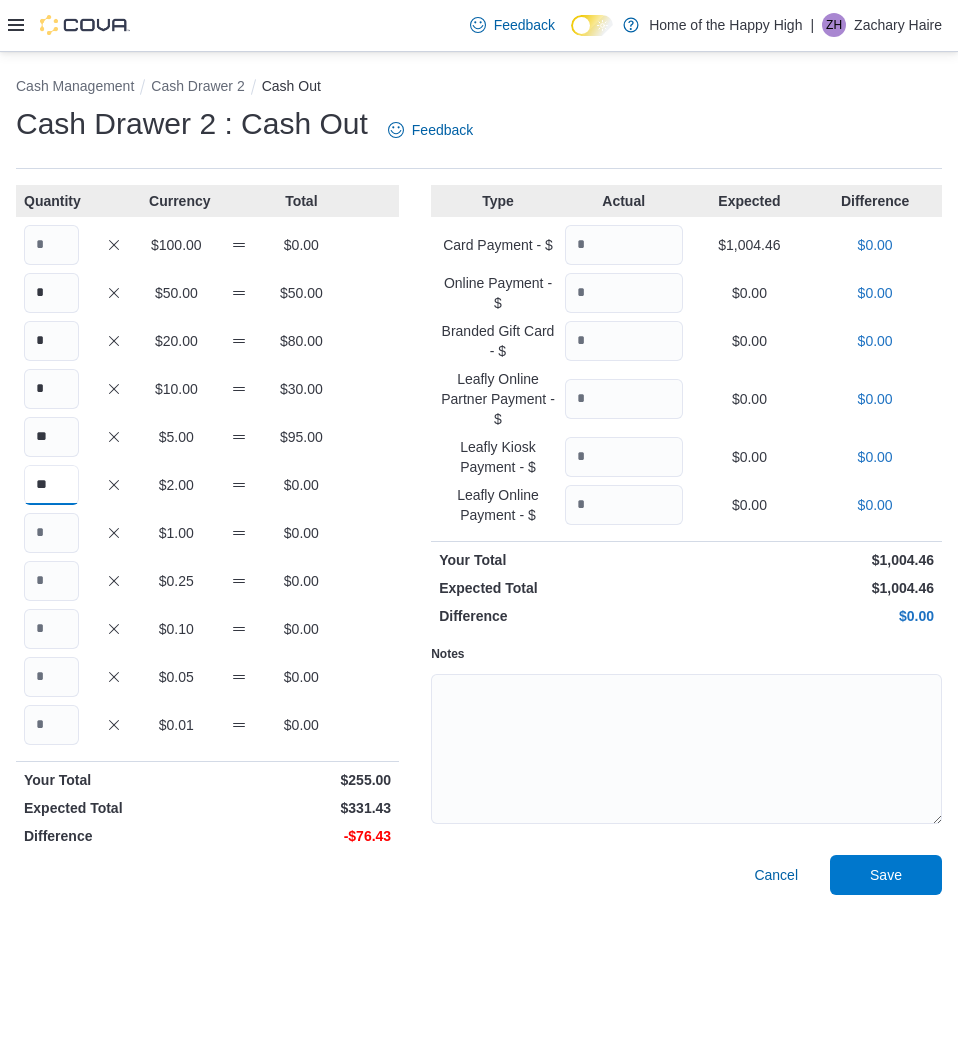type on "**" 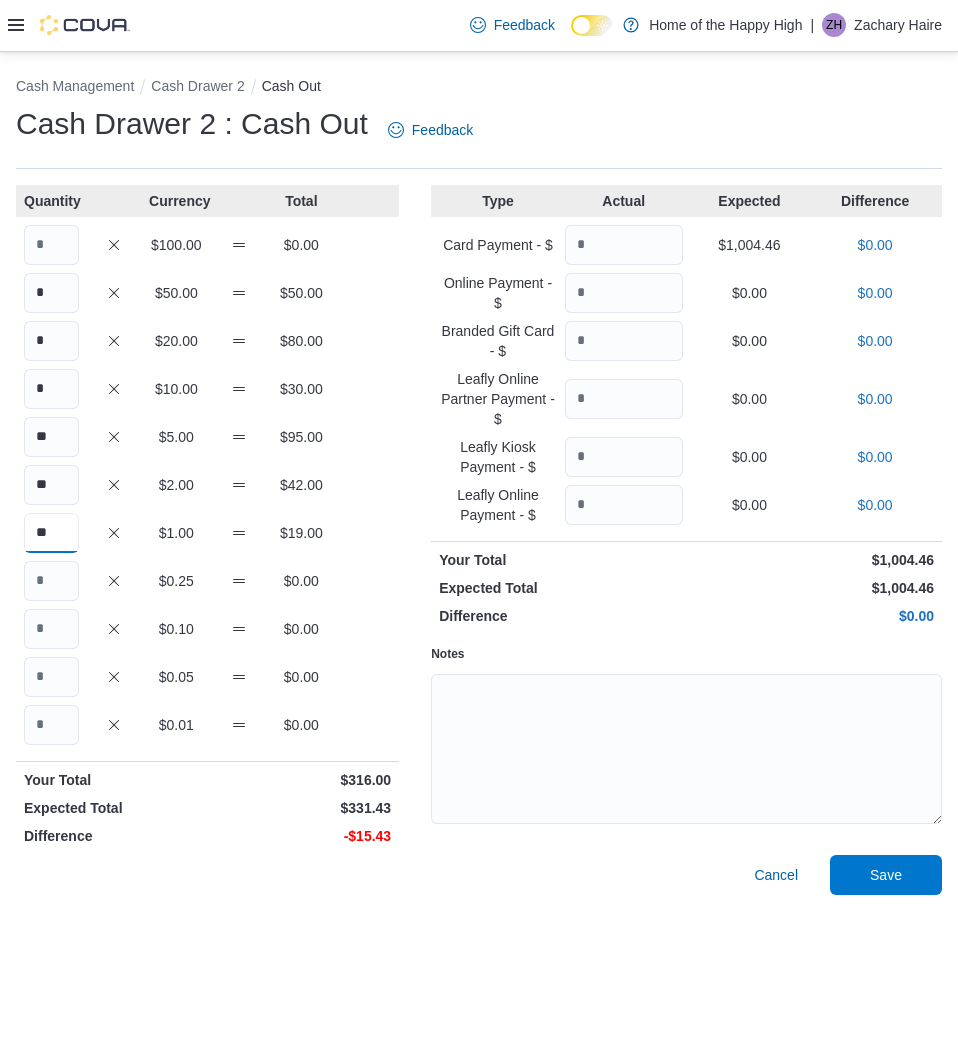 type on "**" 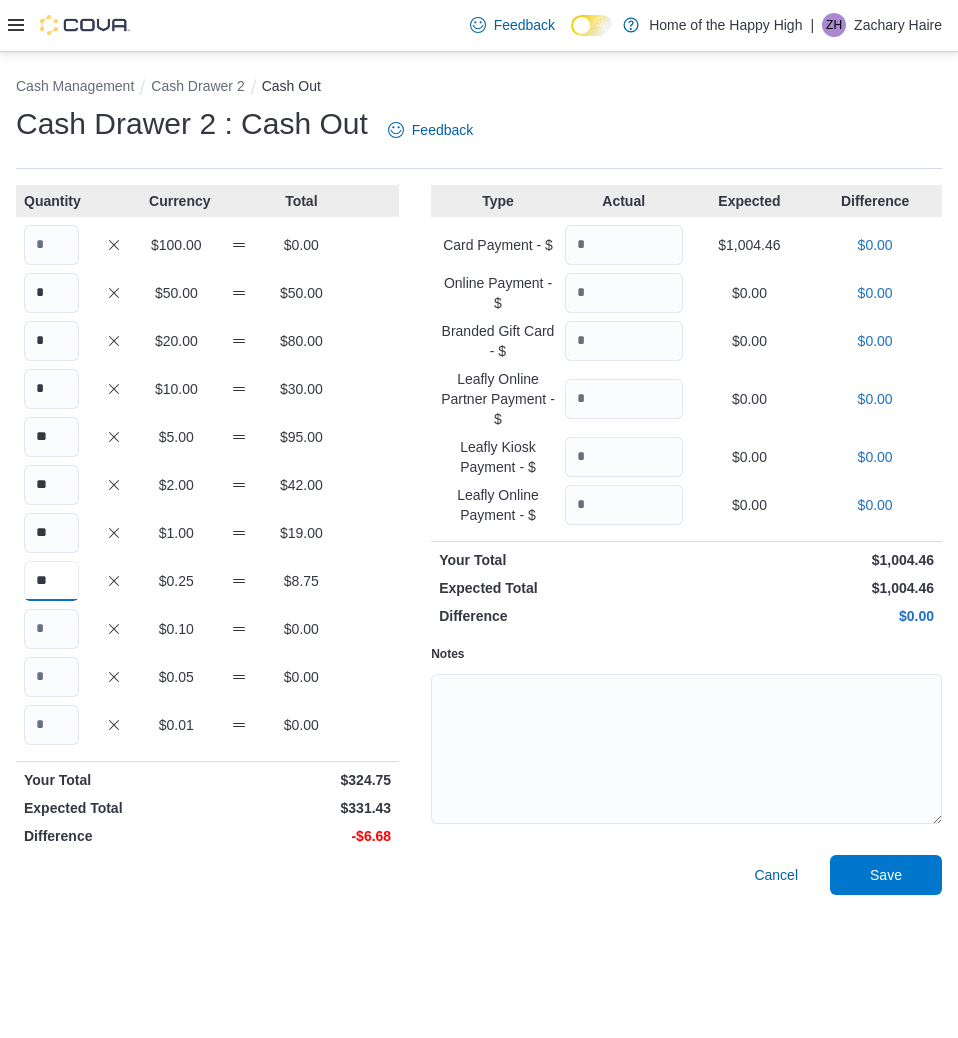 type on "**" 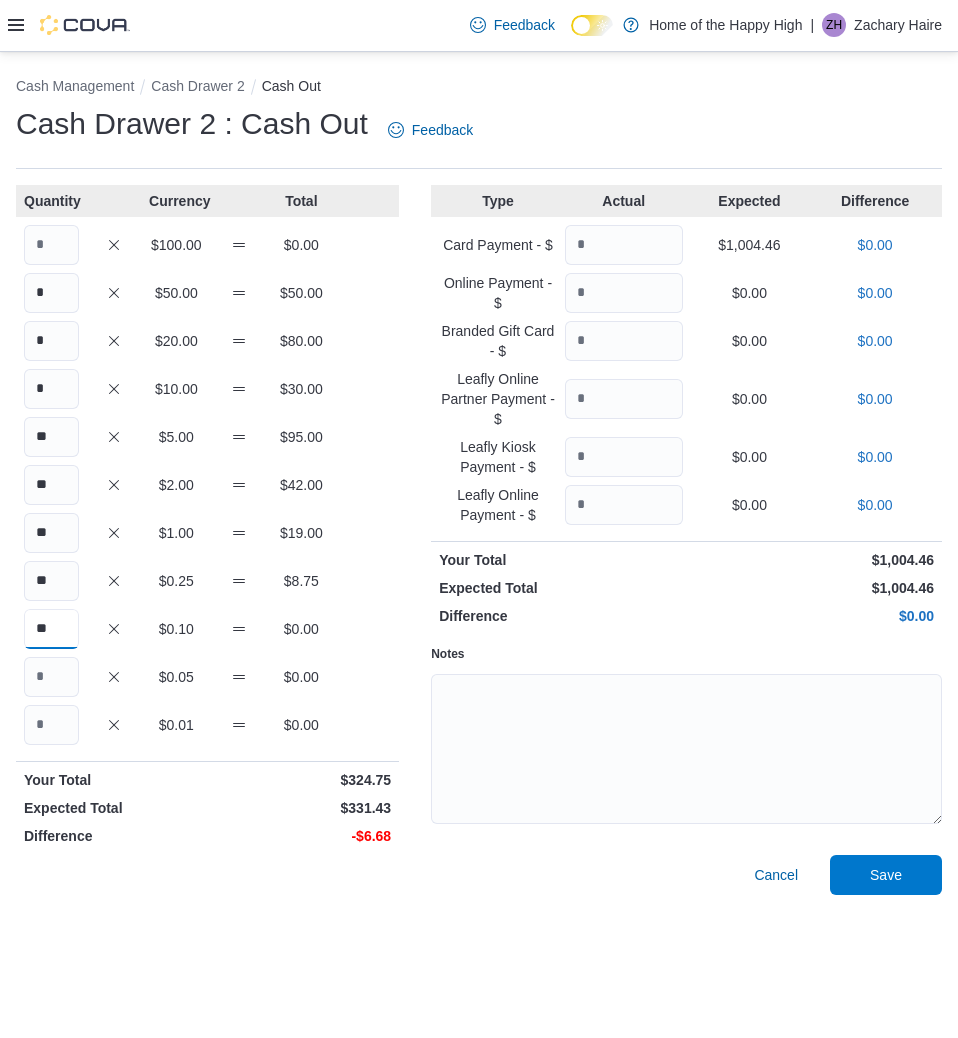 type on "**" 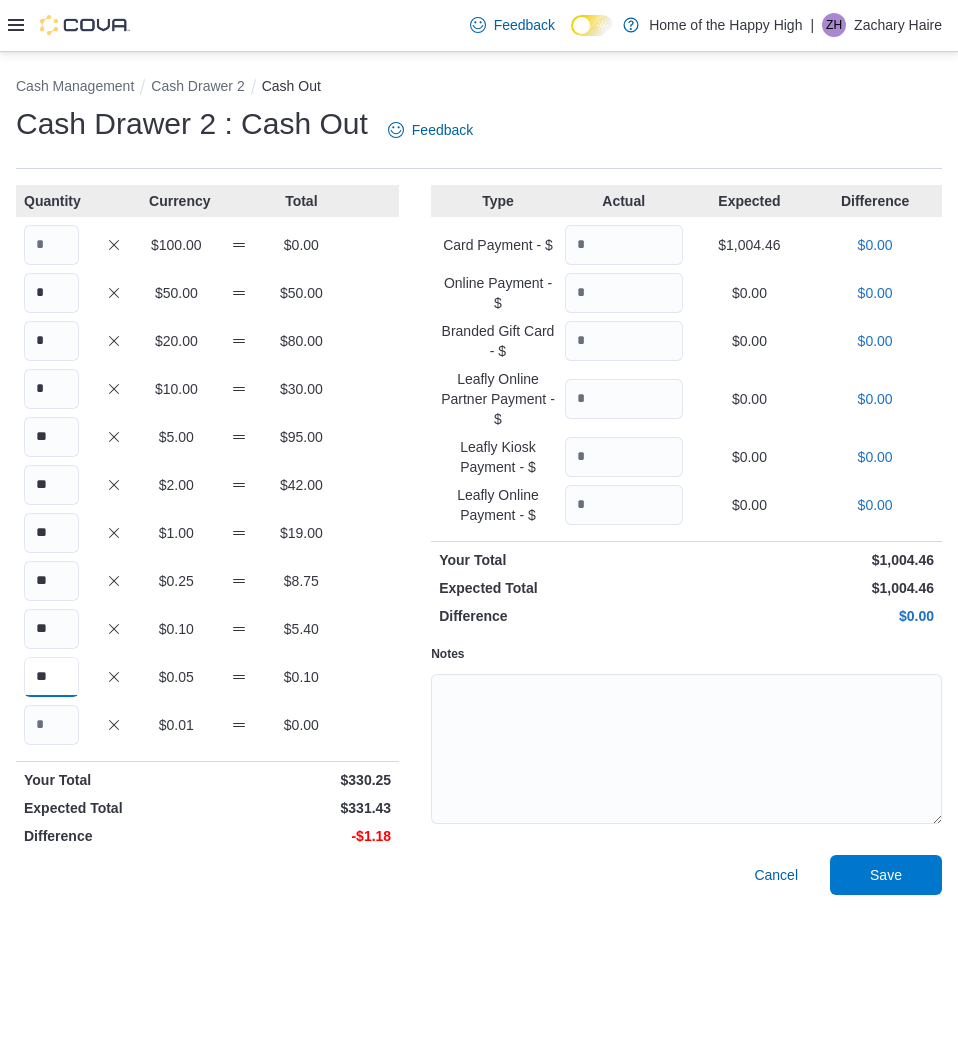 type on "**" 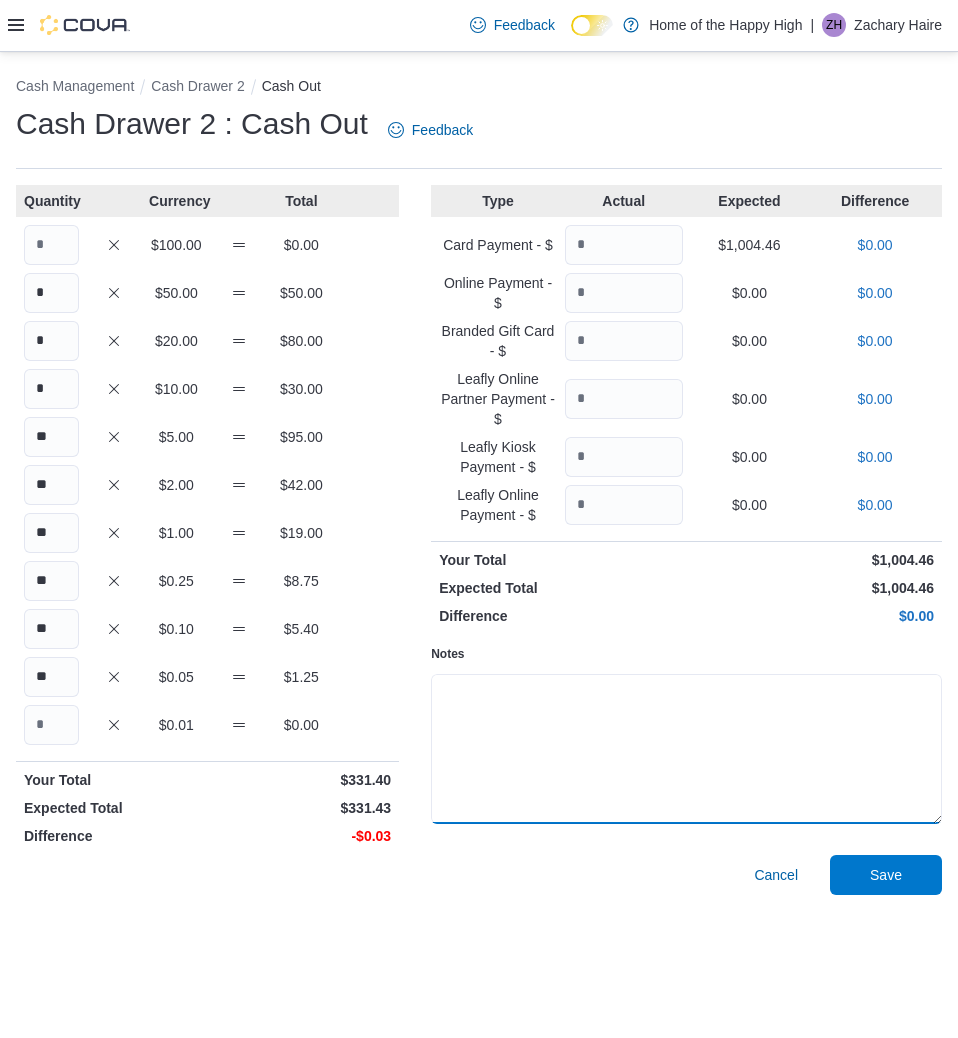 click on "Notes" at bounding box center [686, 749] 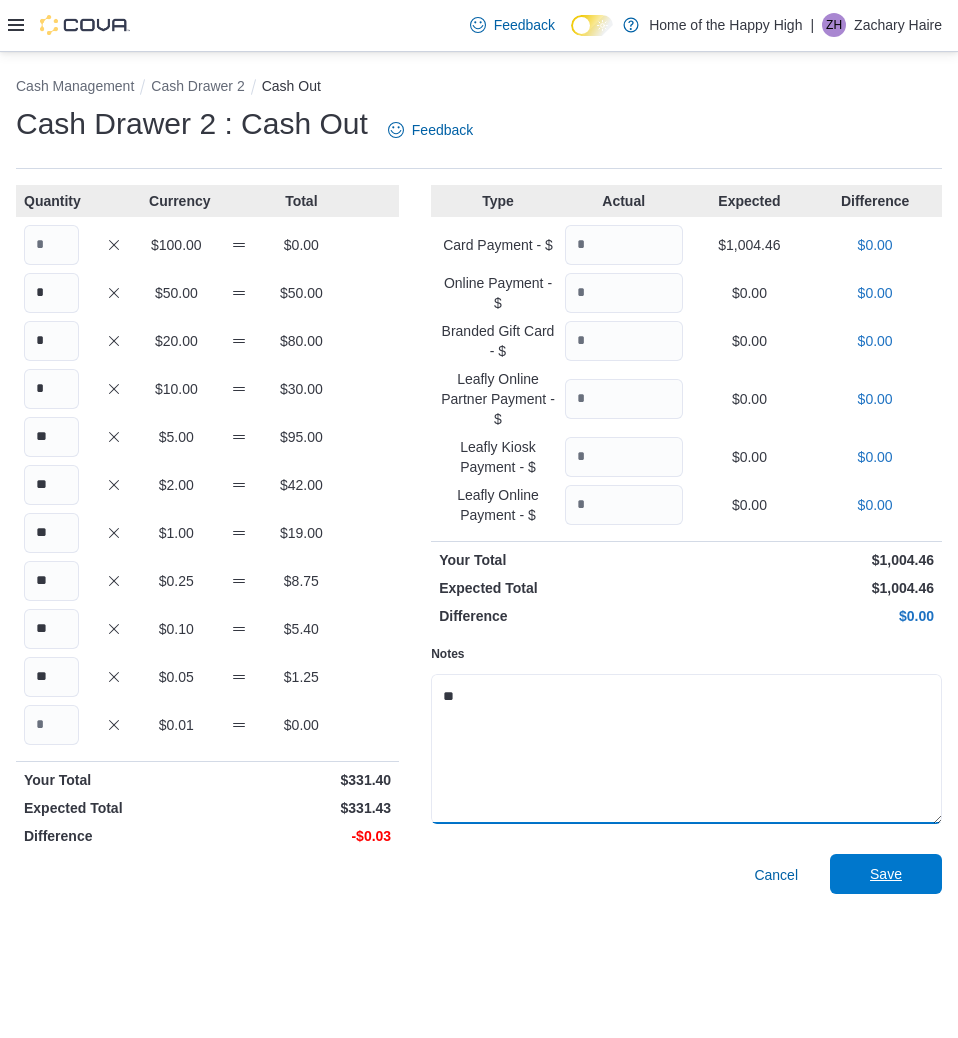 type on "**" 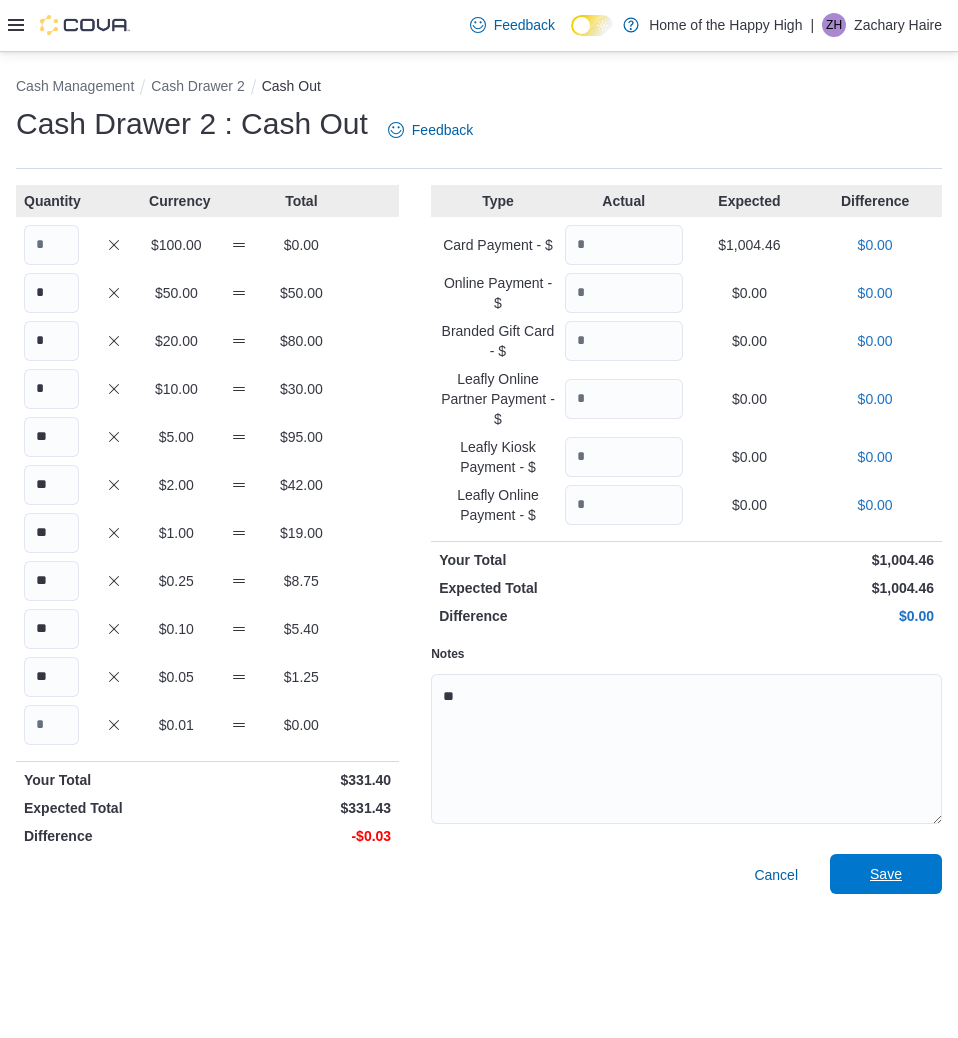 click on "Save" at bounding box center [886, 874] 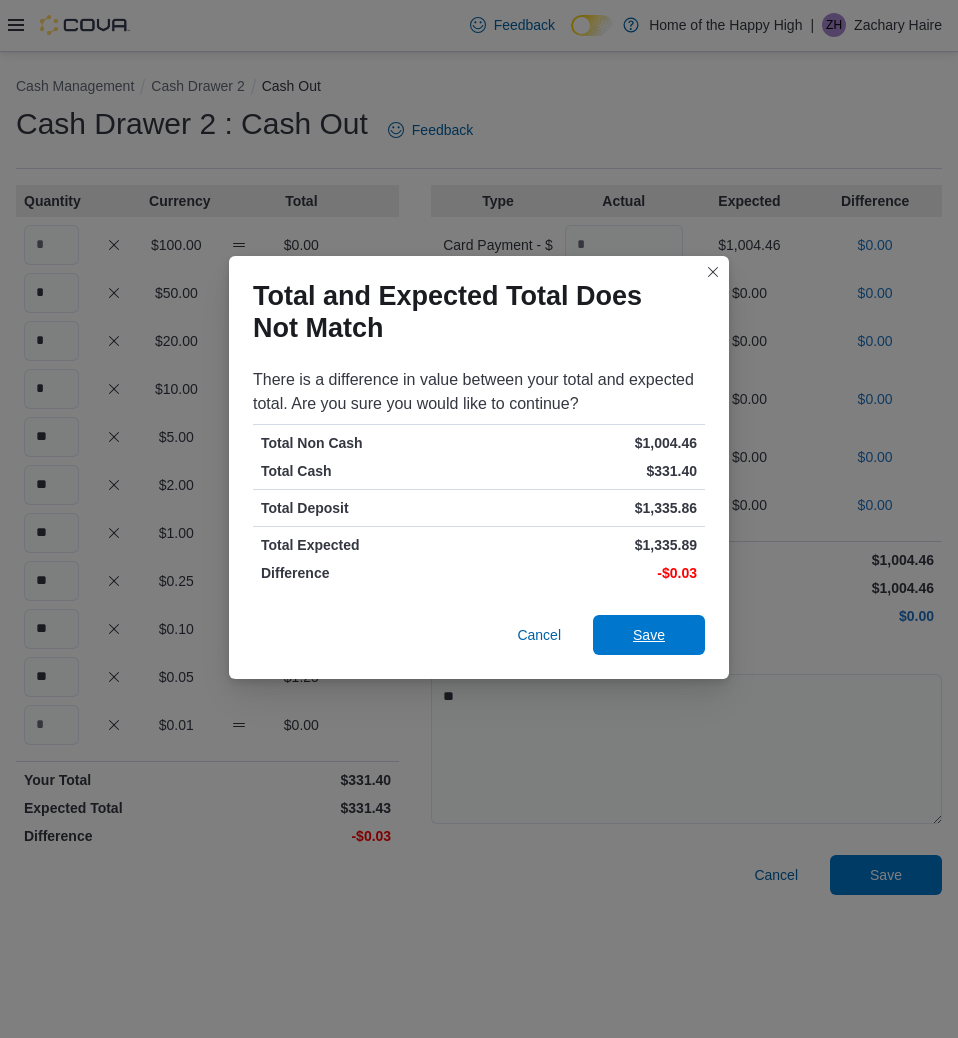 click on "Save" at bounding box center (649, 635) 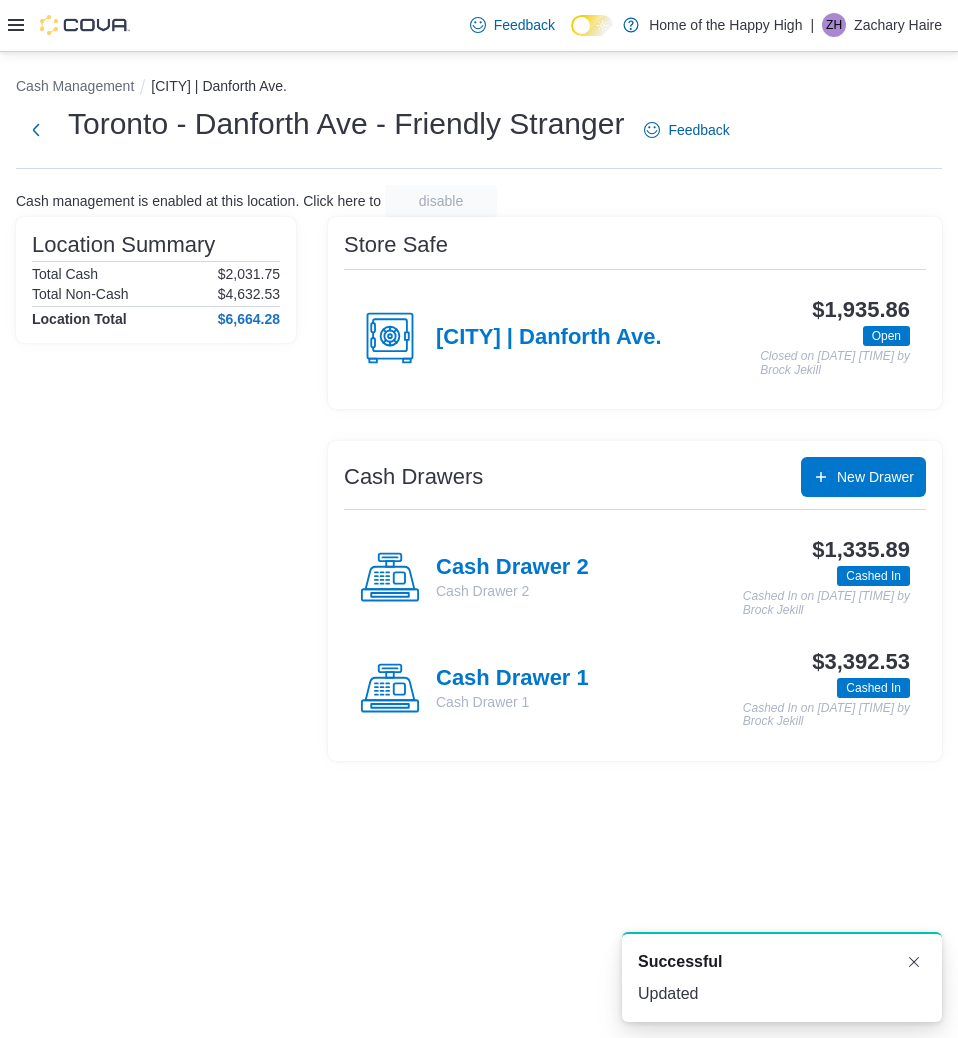 scroll, scrollTop: 0, scrollLeft: 0, axis: both 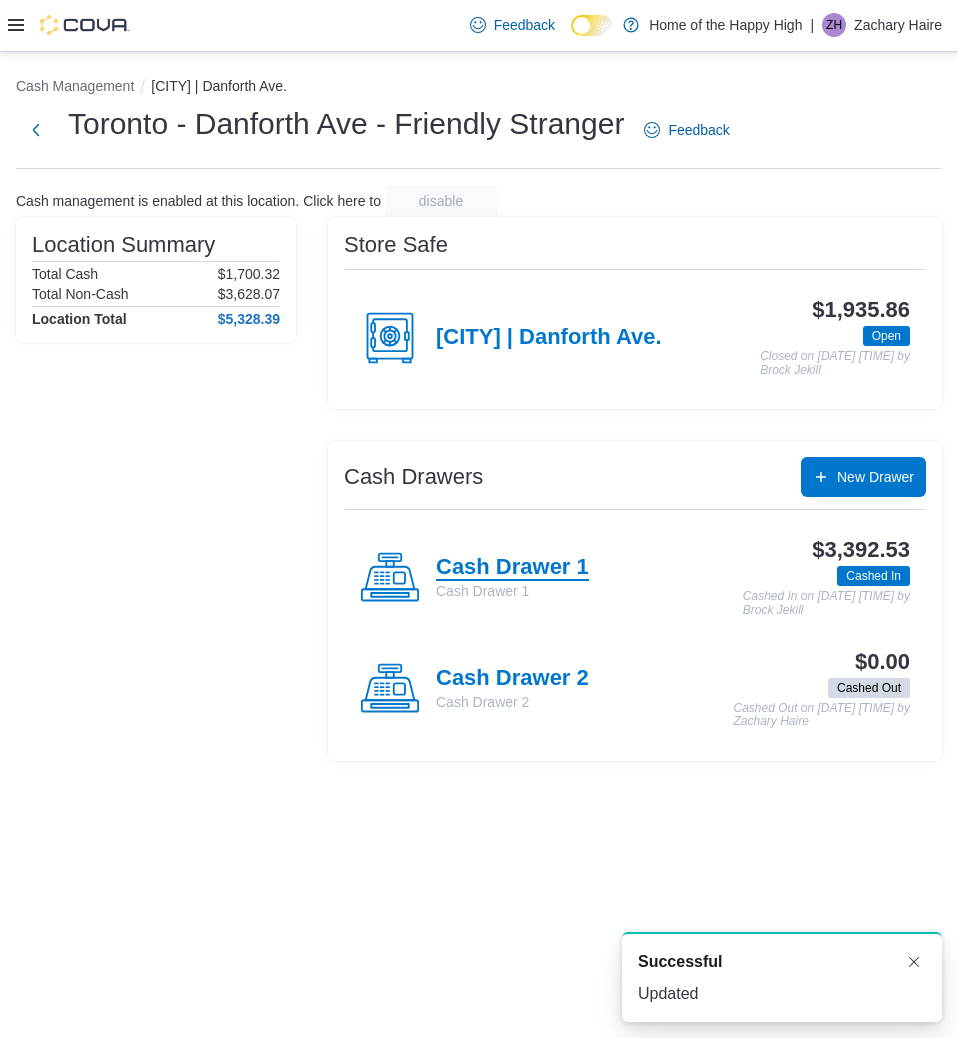 click on "Cash Drawer 1" at bounding box center (512, 568) 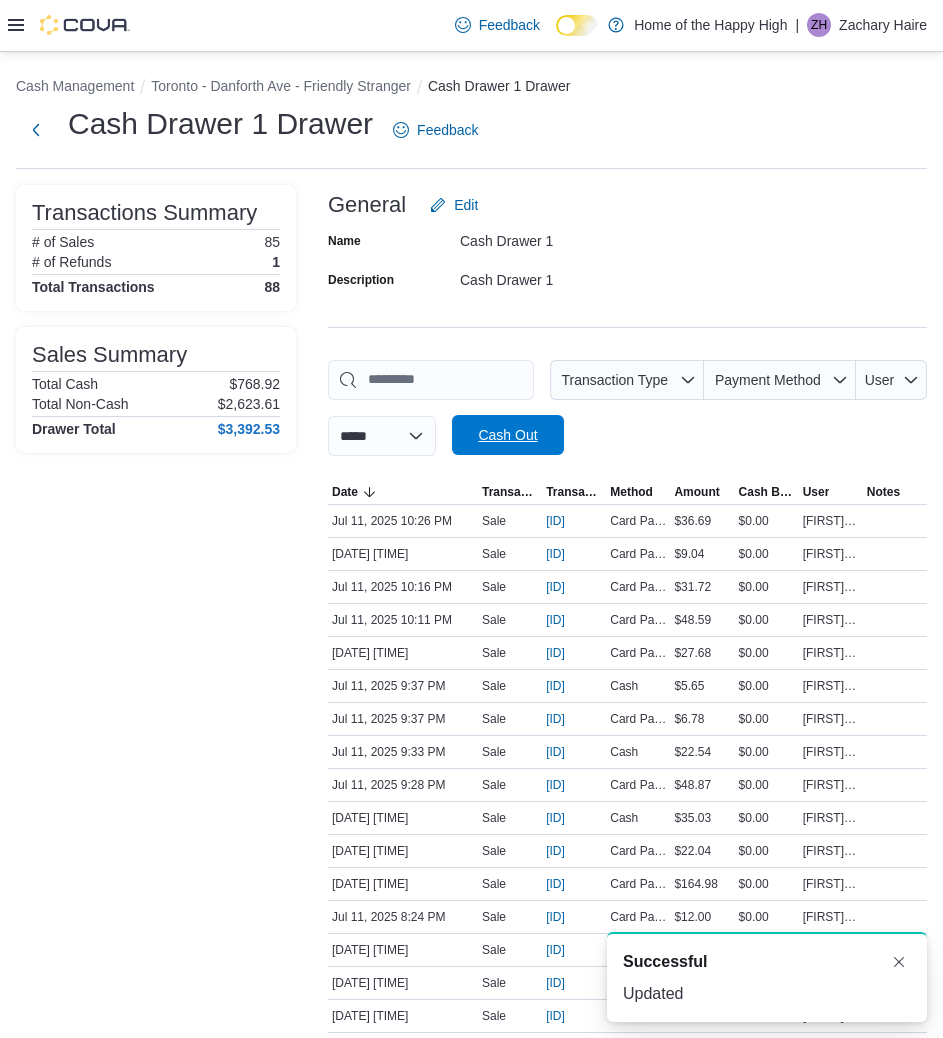 click on "Cash Out" at bounding box center (508, 435) 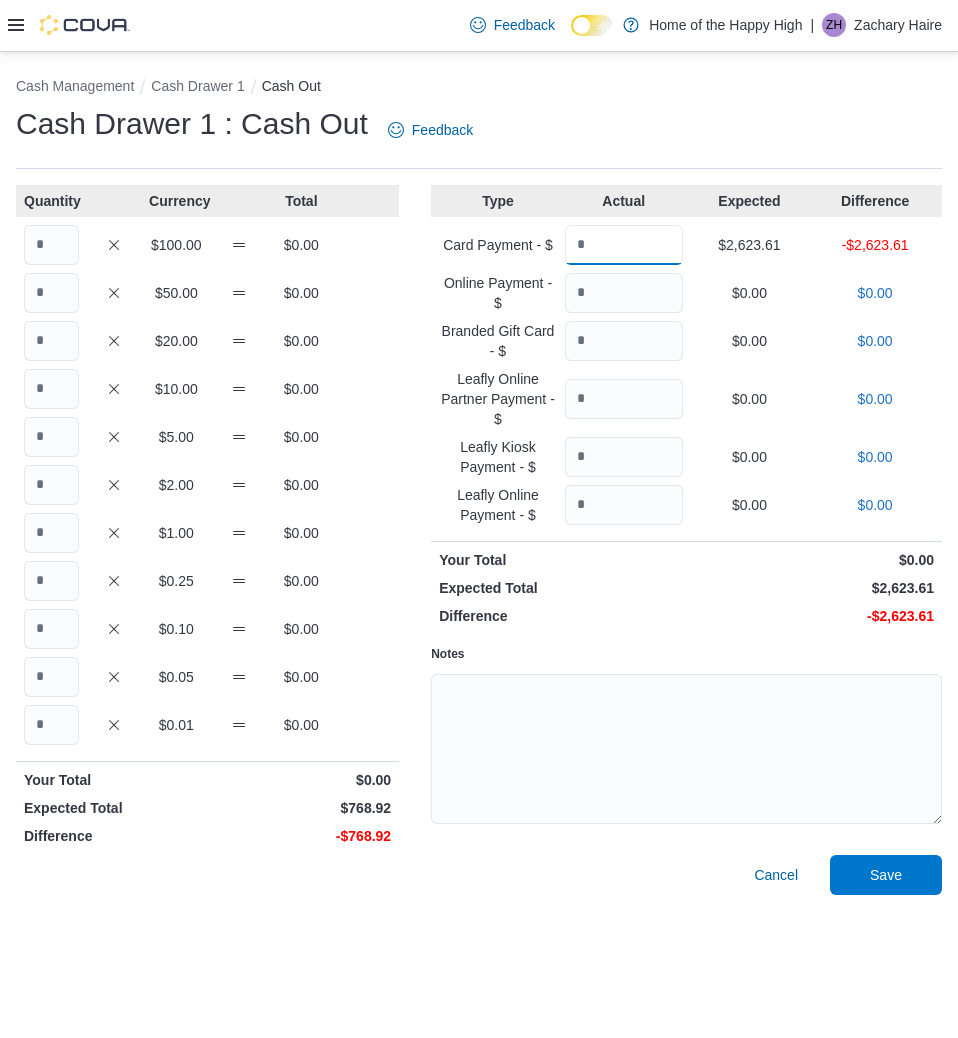 click at bounding box center [624, 245] 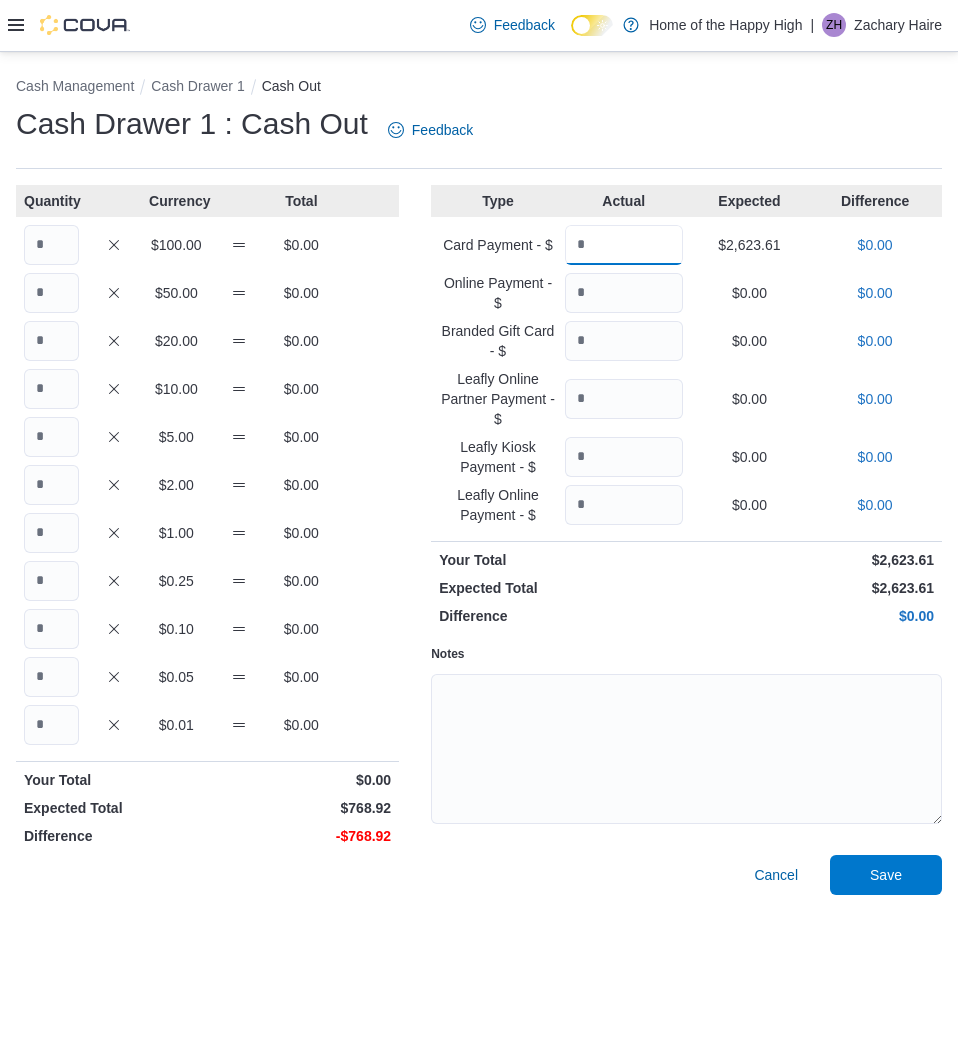 type on "*******" 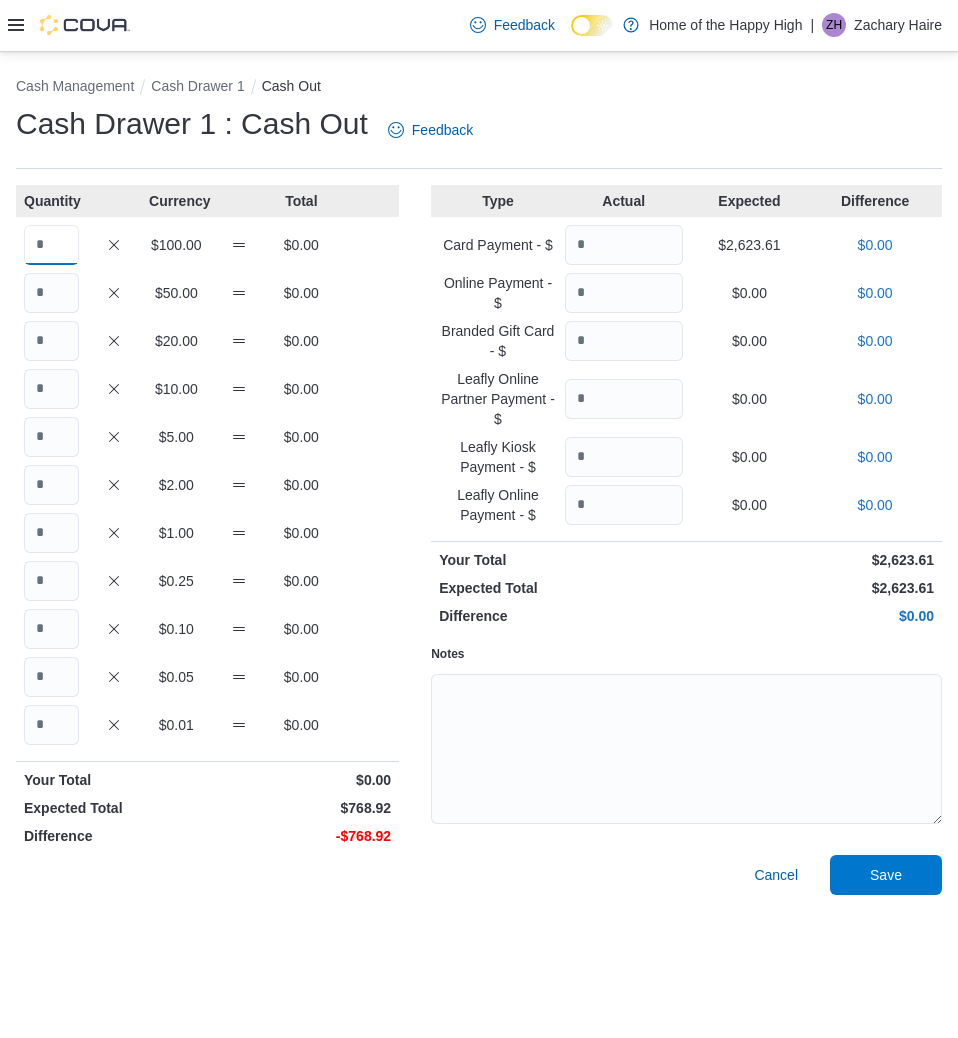 click at bounding box center (51, 245) 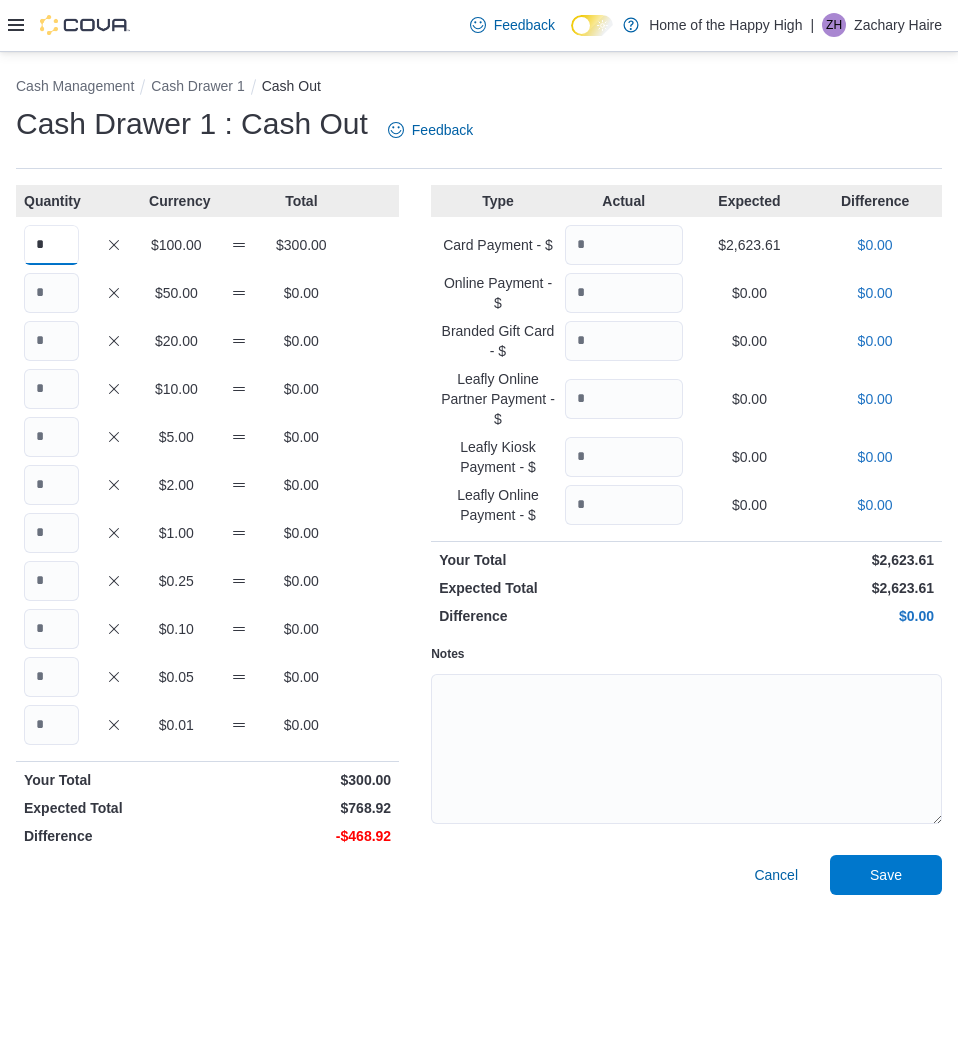 type on "*" 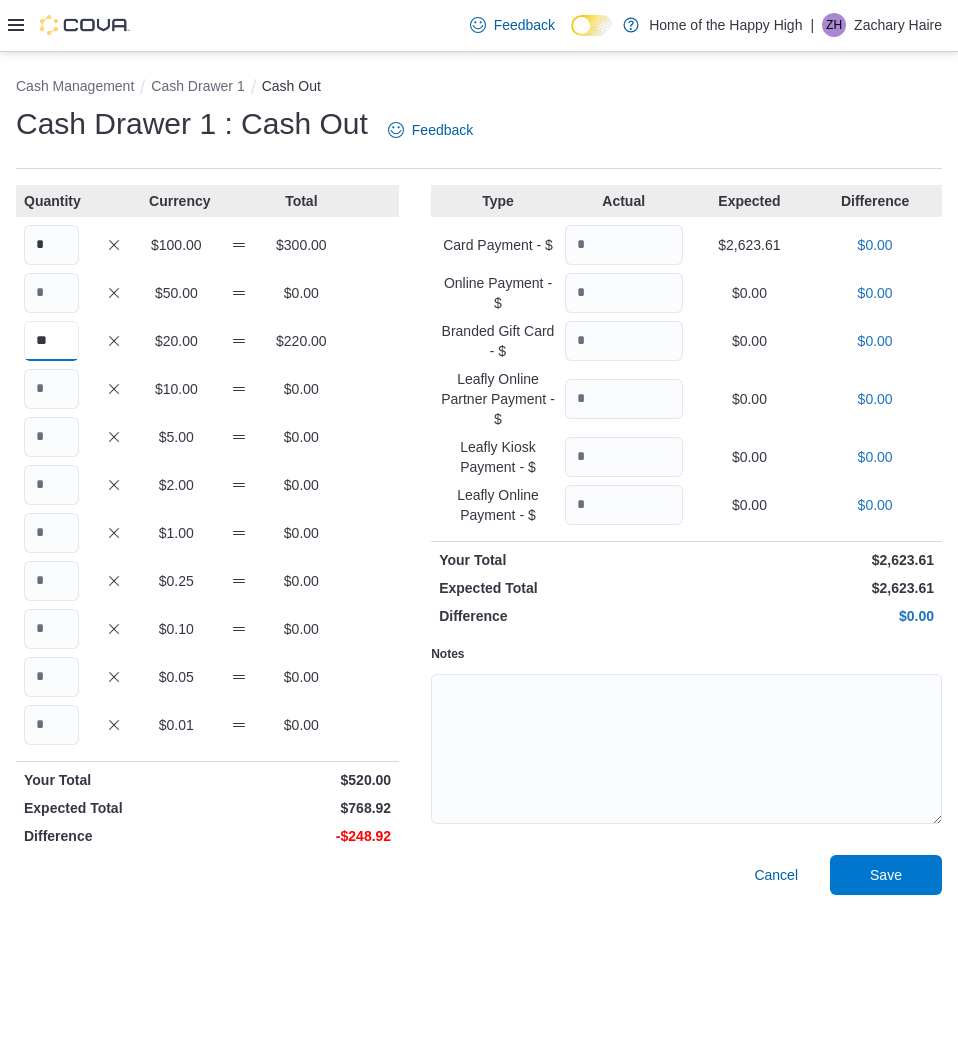 type on "**" 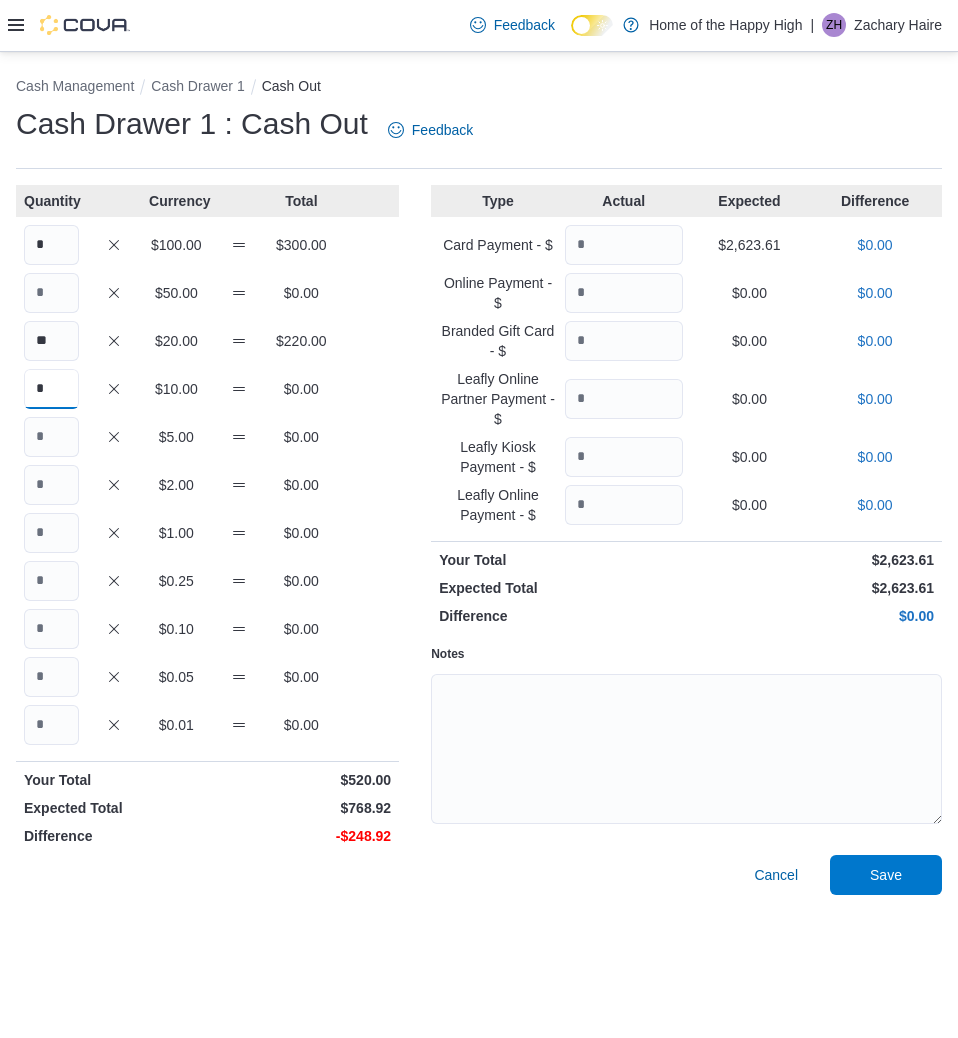 type on "*" 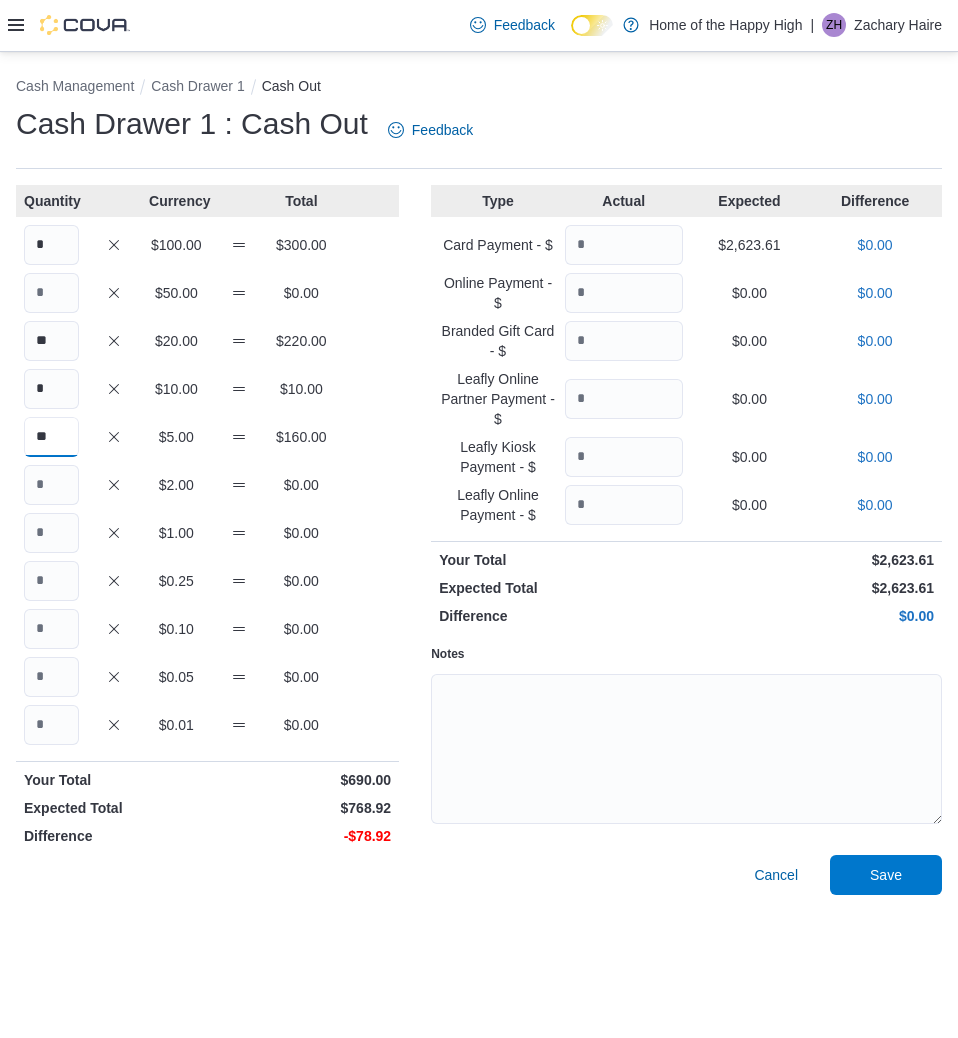 type on "**" 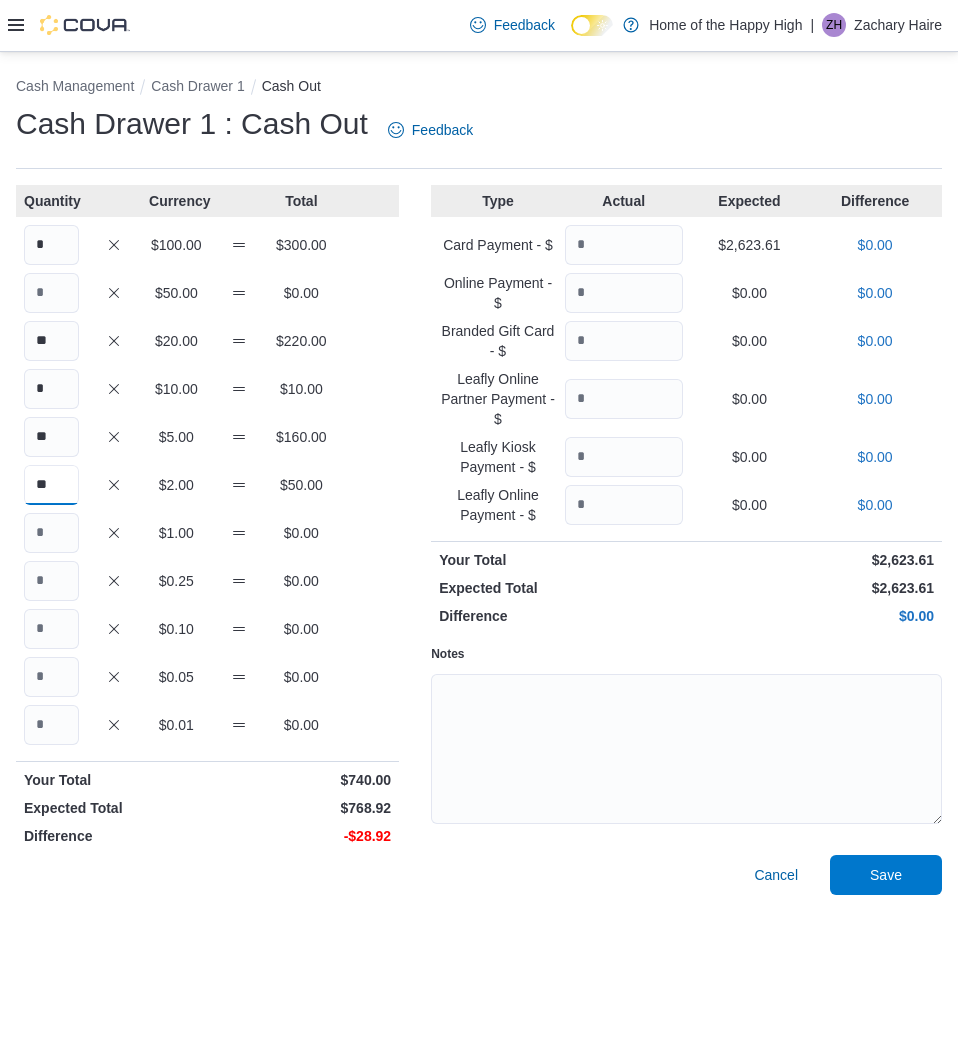 type on "**" 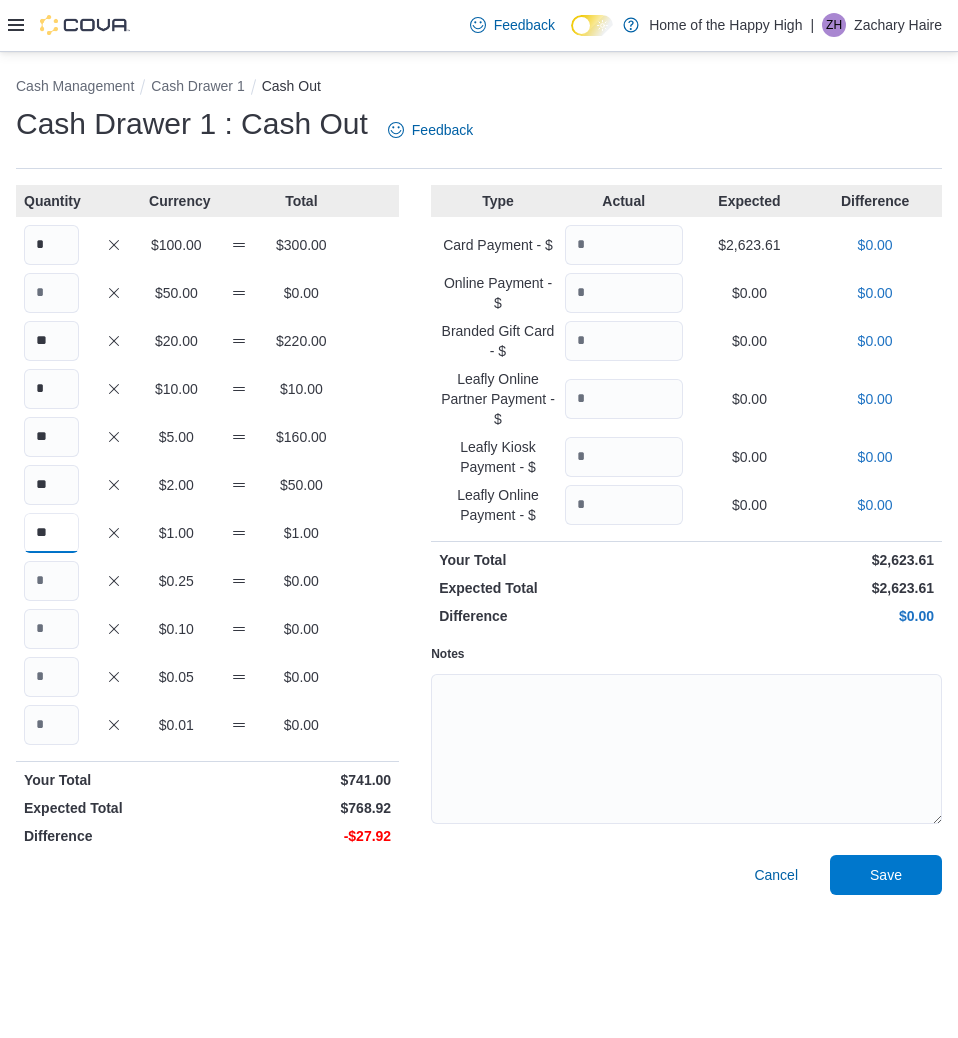 type on "**" 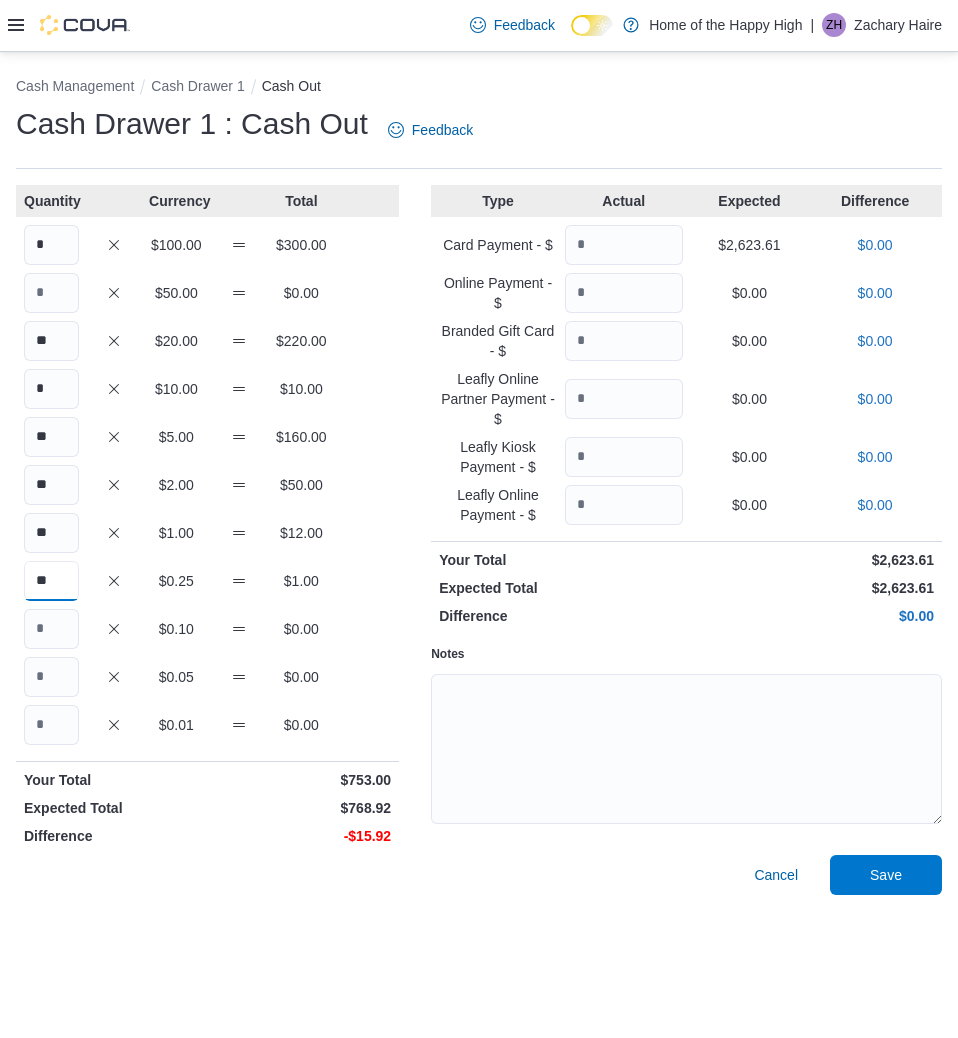 type on "**" 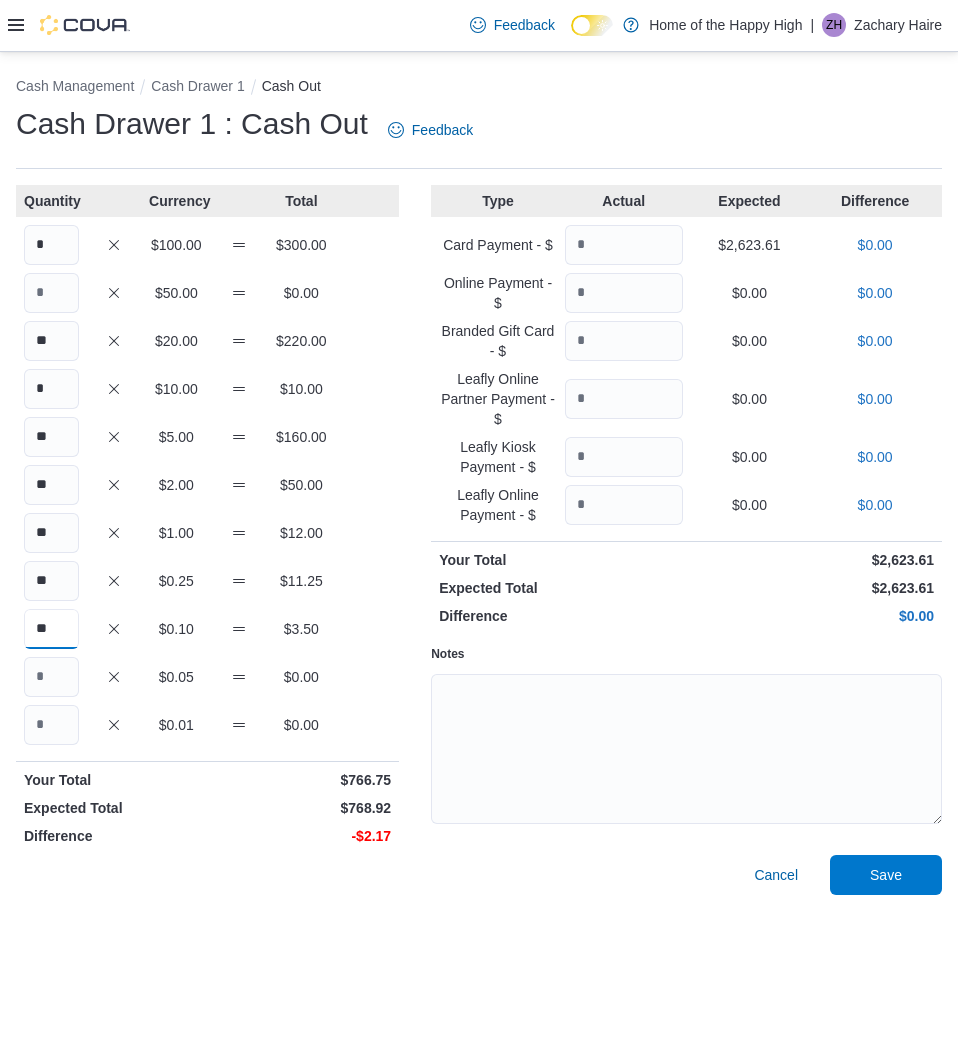 type on "**" 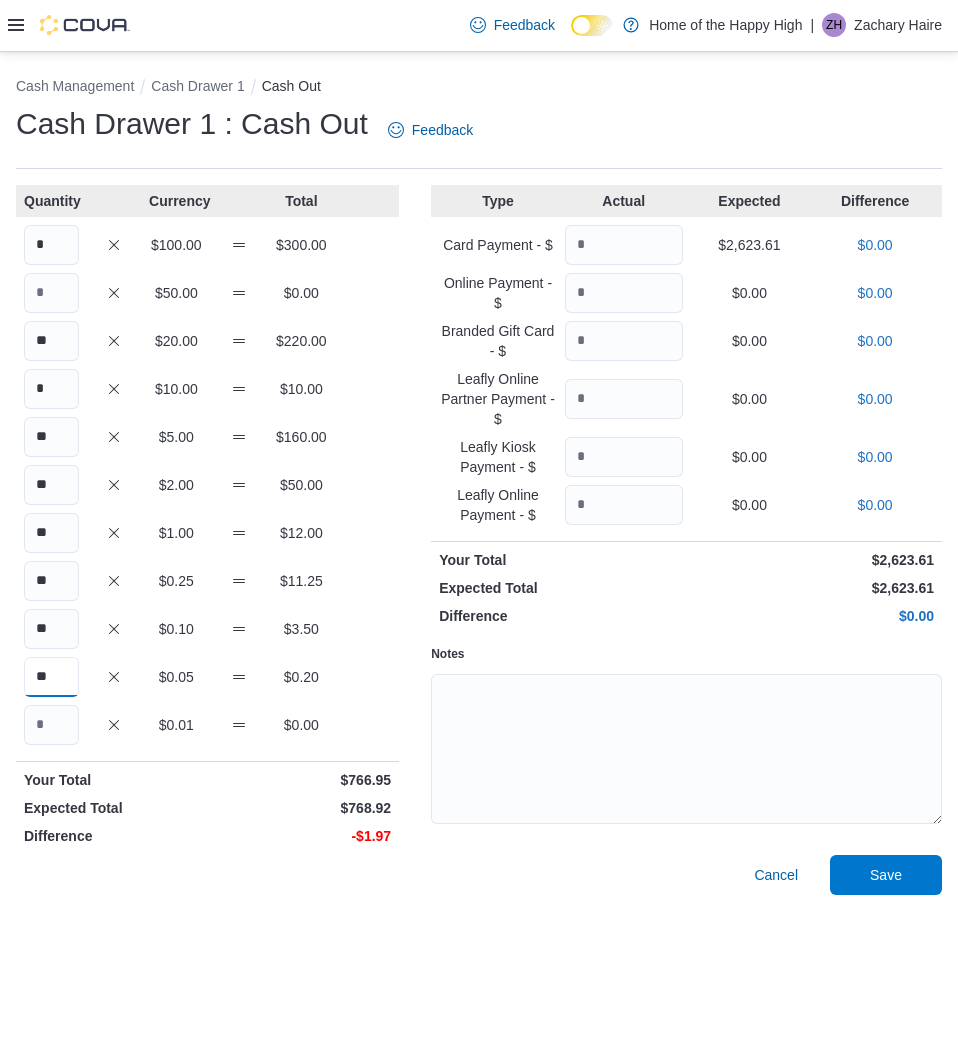 type on "**" 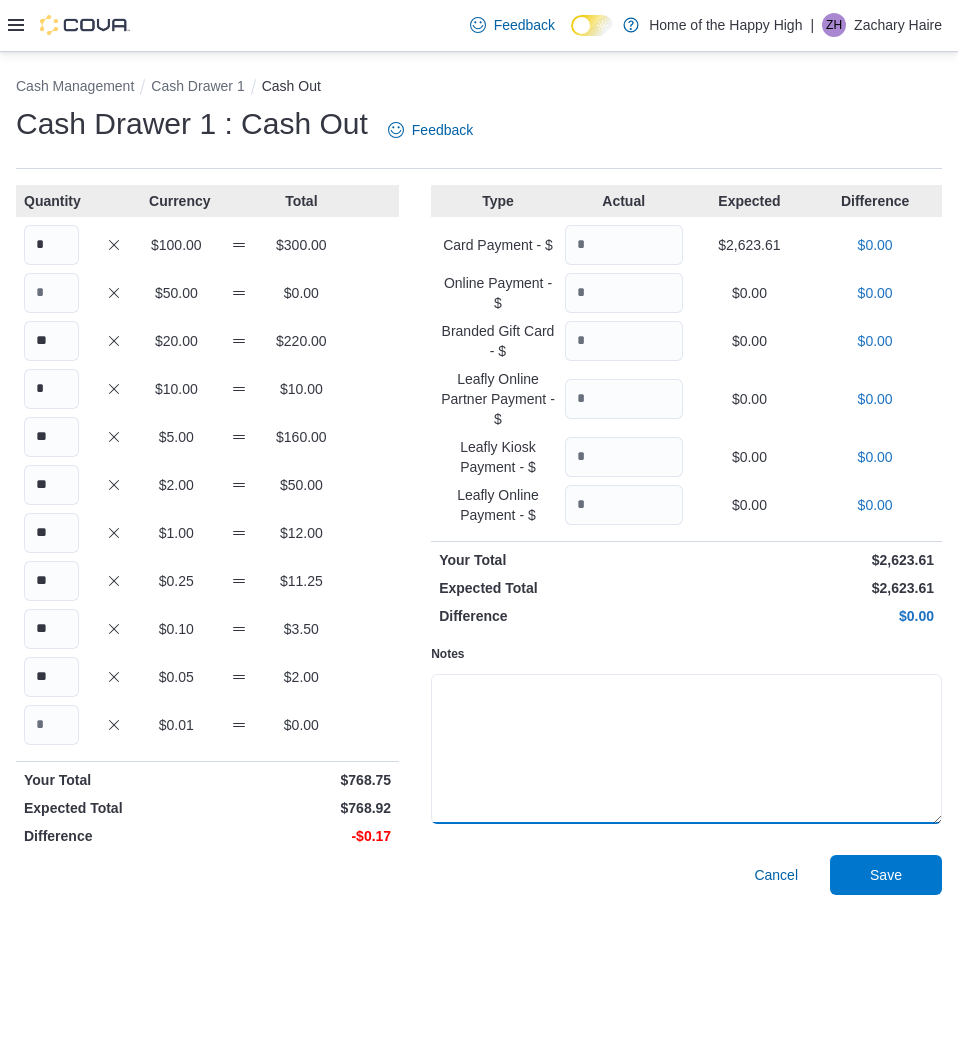 click on "Notes" at bounding box center [686, 749] 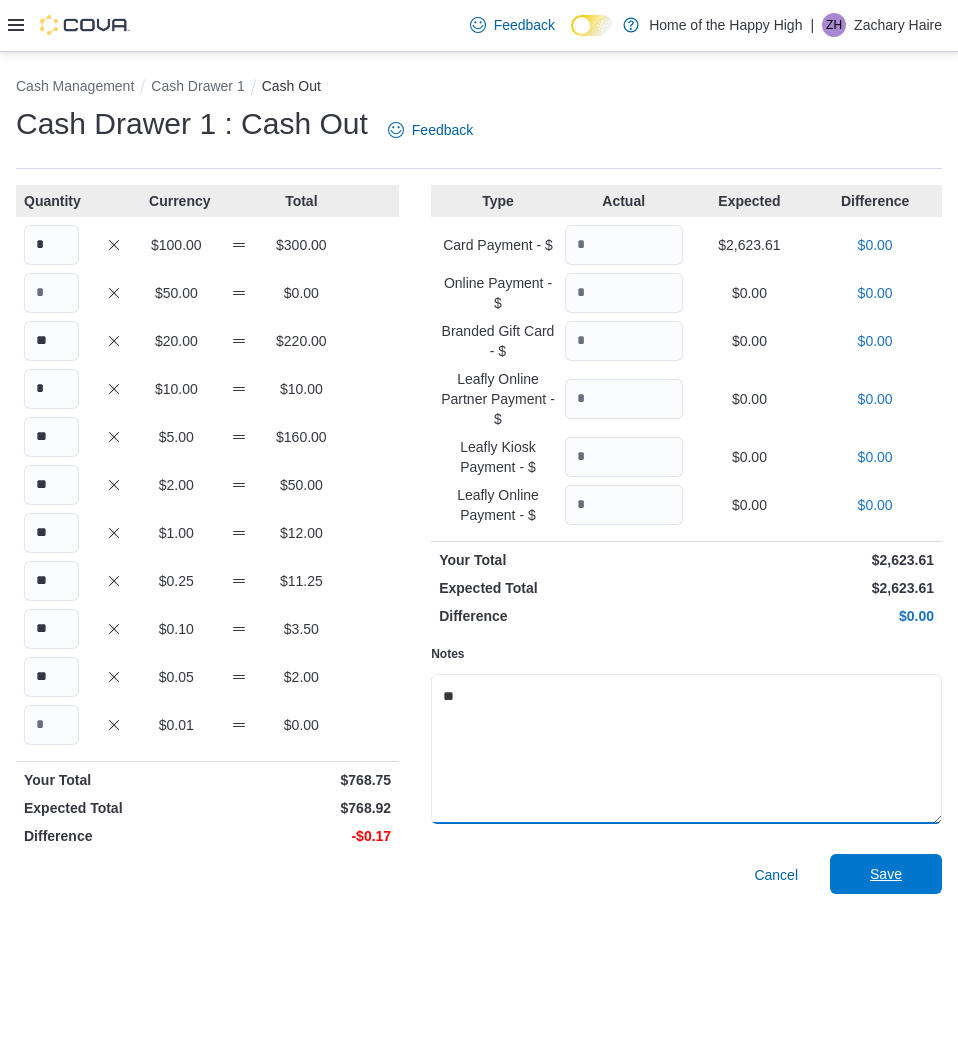 type on "**" 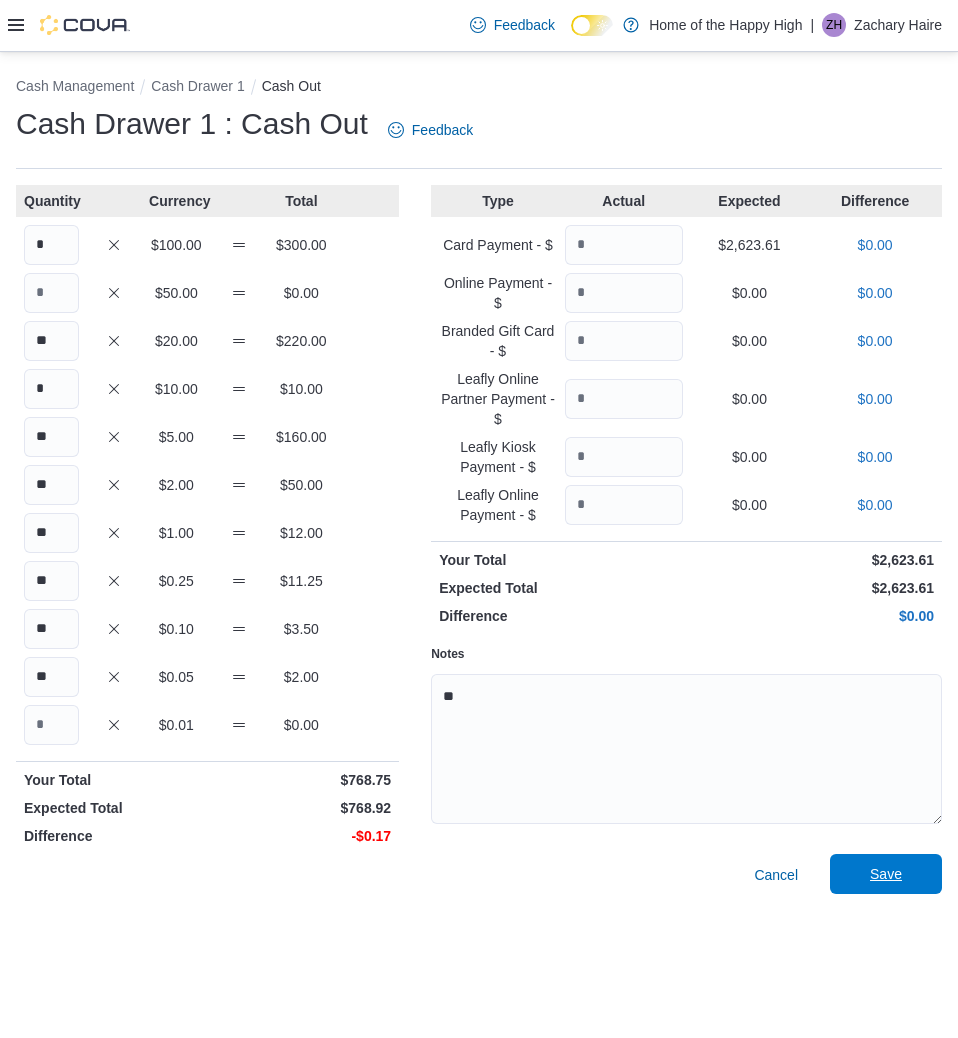 click on "Save" at bounding box center [886, 874] 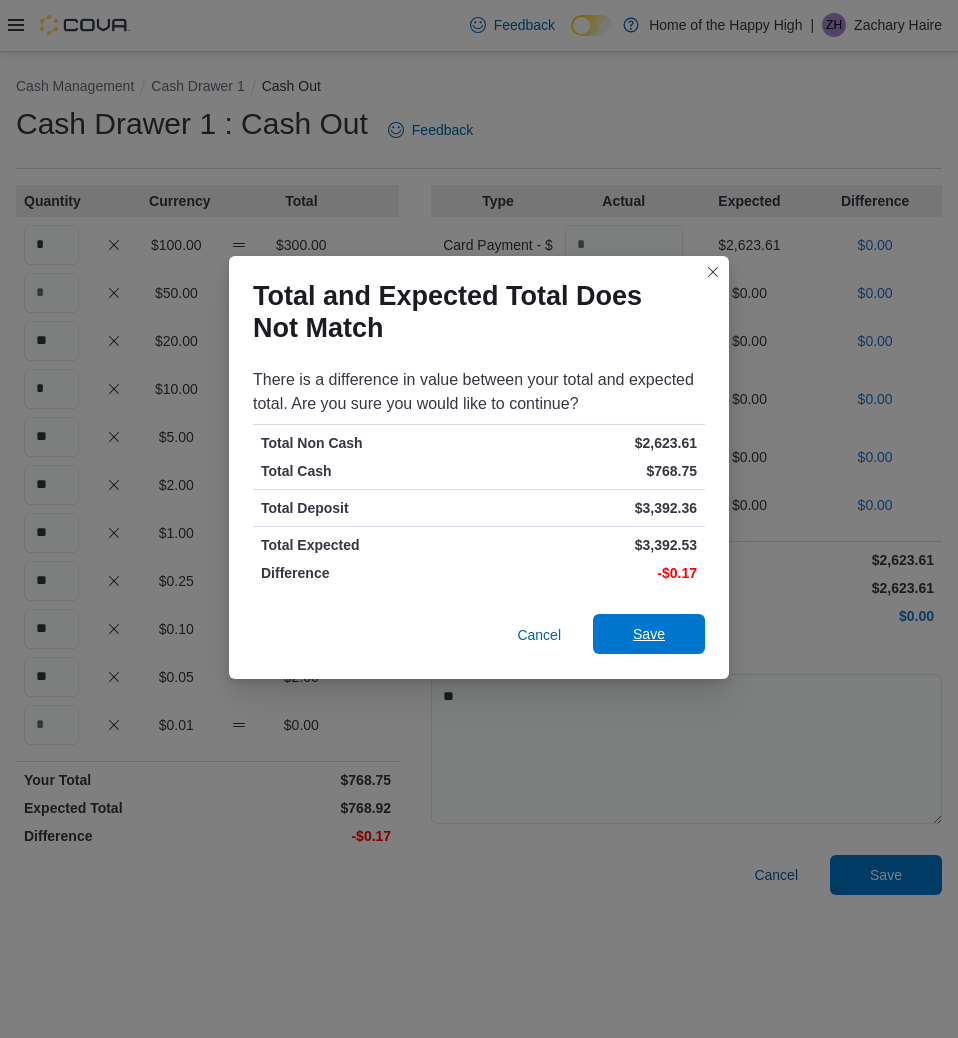 click on "Save" at bounding box center (649, 634) 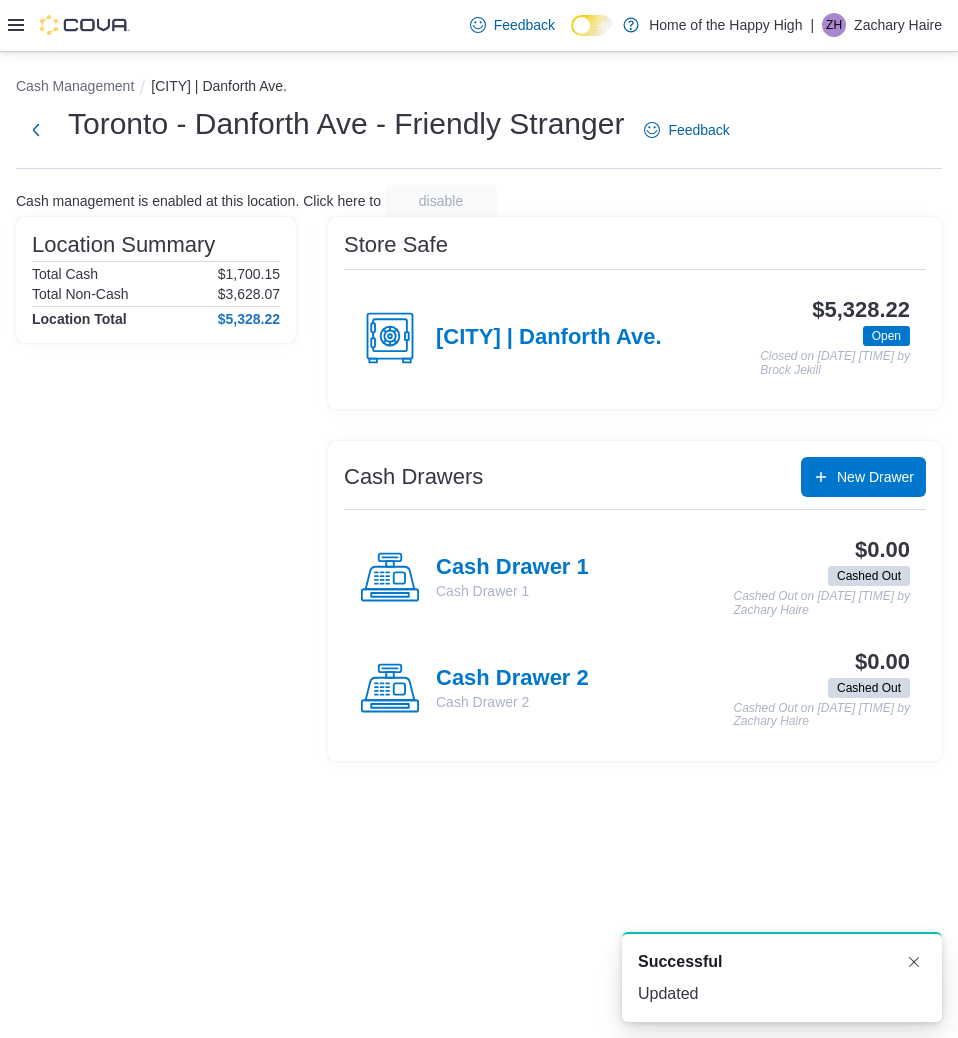scroll, scrollTop: 0, scrollLeft: 0, axis: both 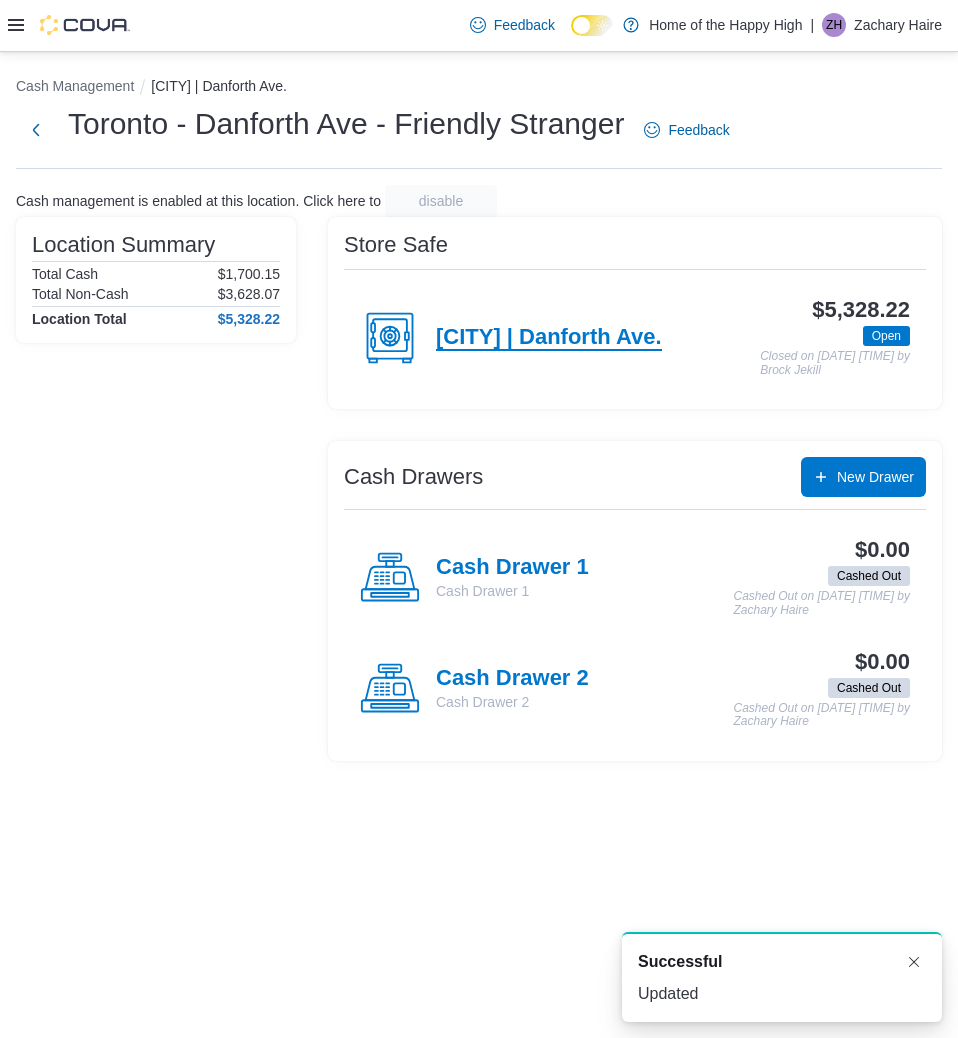 click on "[CITY] | Danforth Ave." at bounding box center (549, 338) 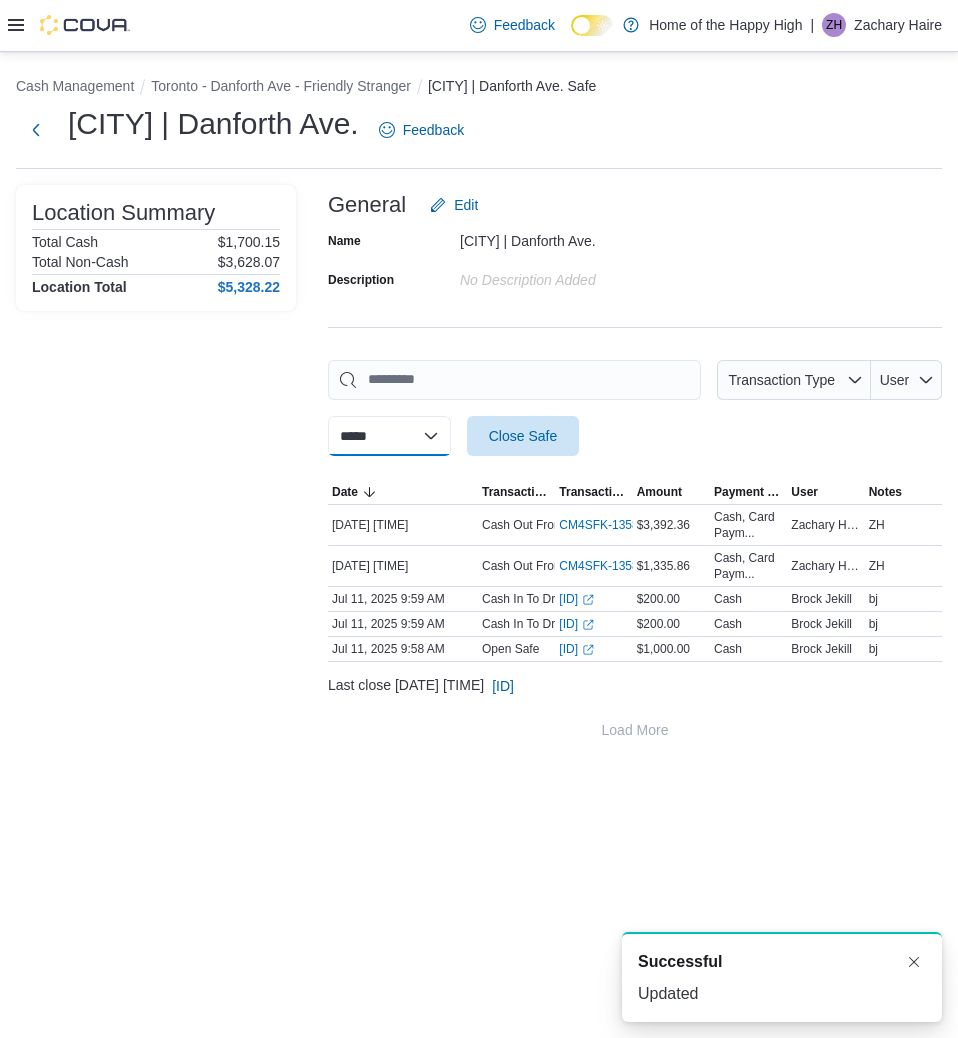 click on "**********" at bounding box center [389, 436] 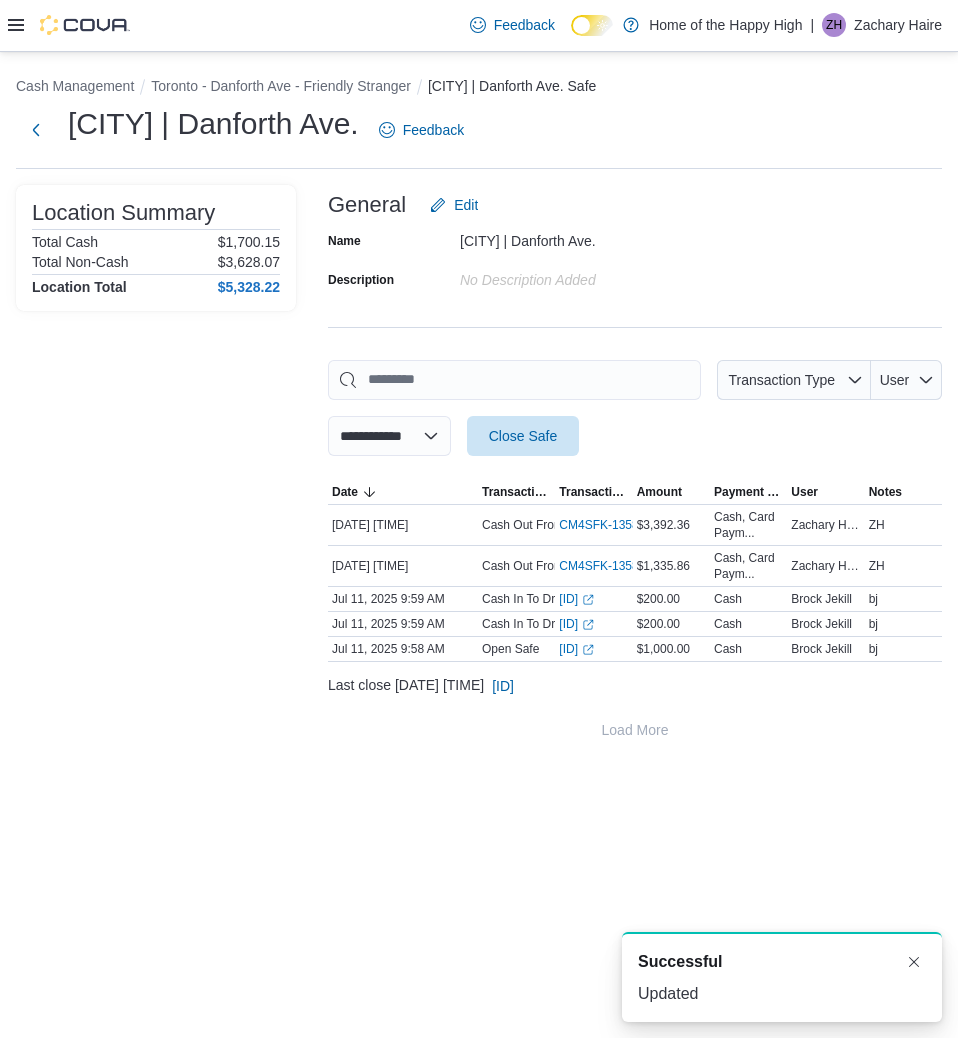 click on "**********" at bounding box center (389, 436) 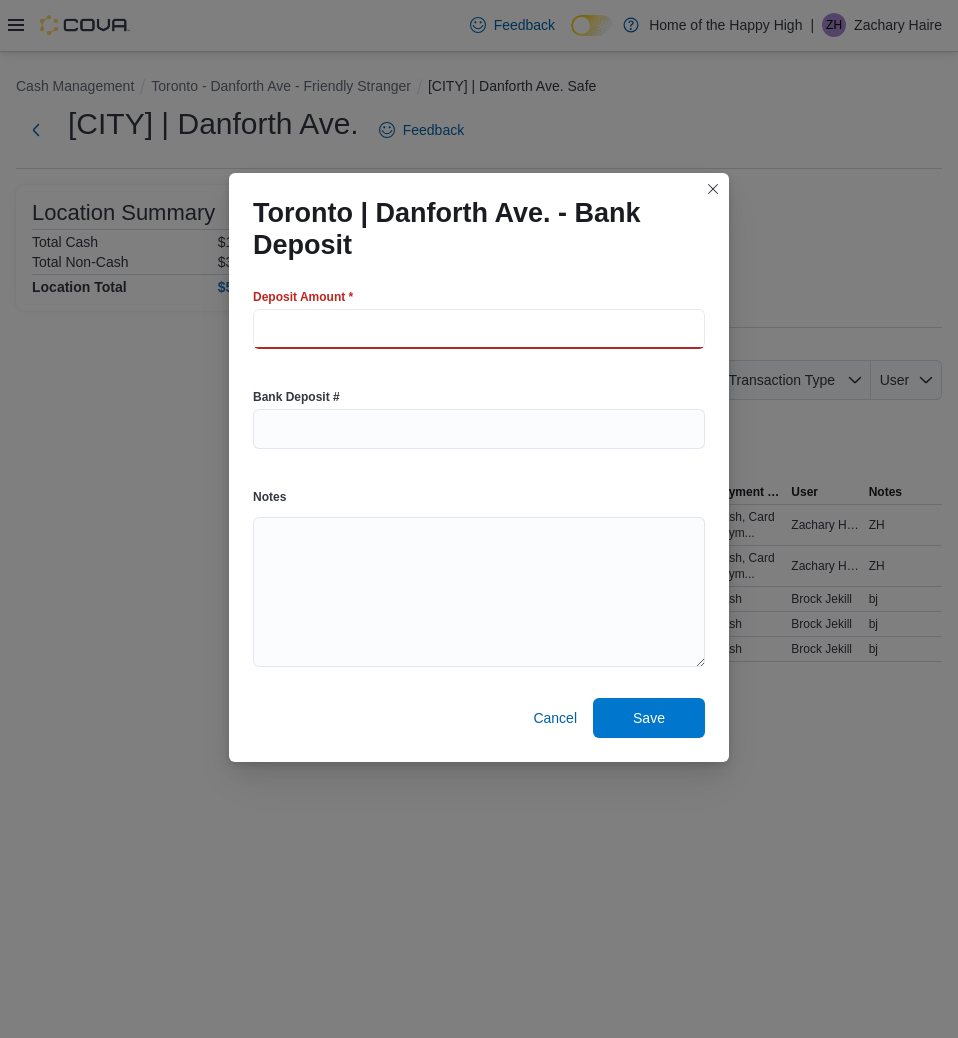 click at bounding box center (479, 329) 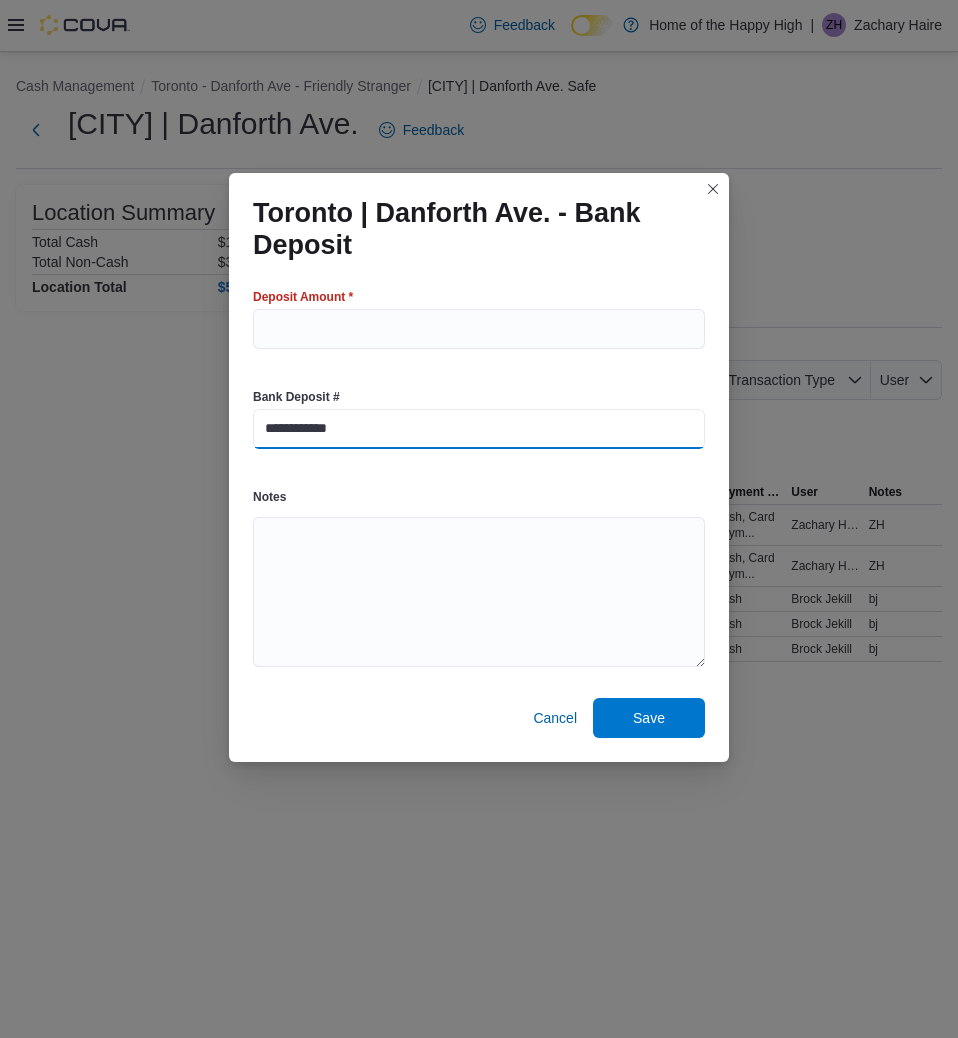 type on "**********" 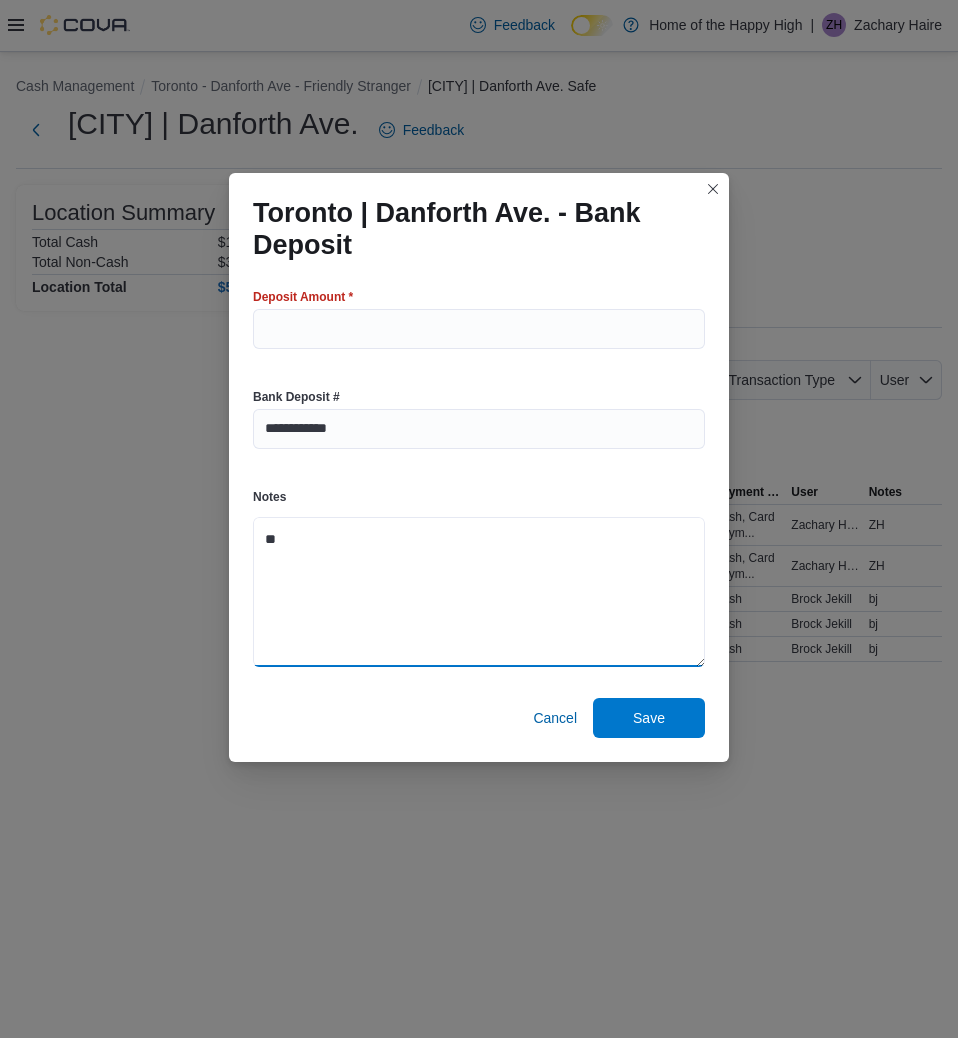 click on "**" at bounding box center [479, 592] 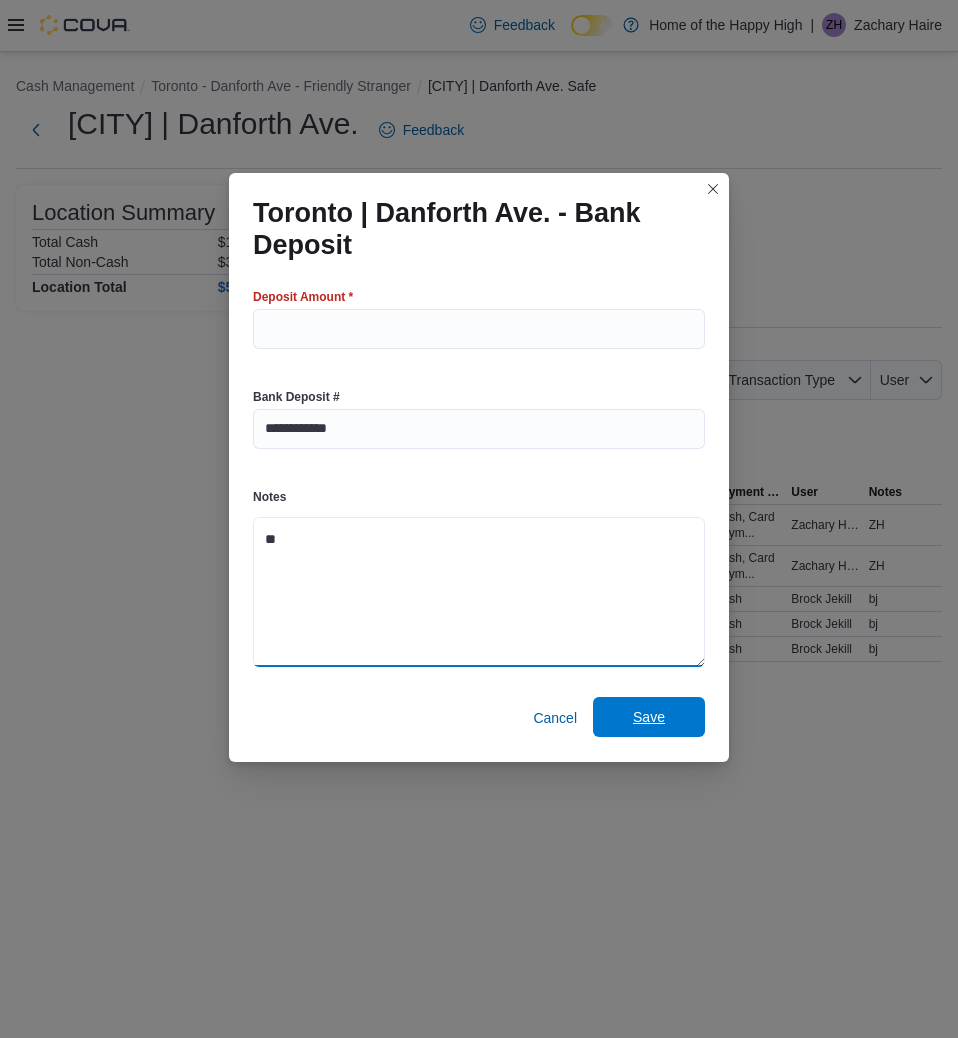 type on "**" 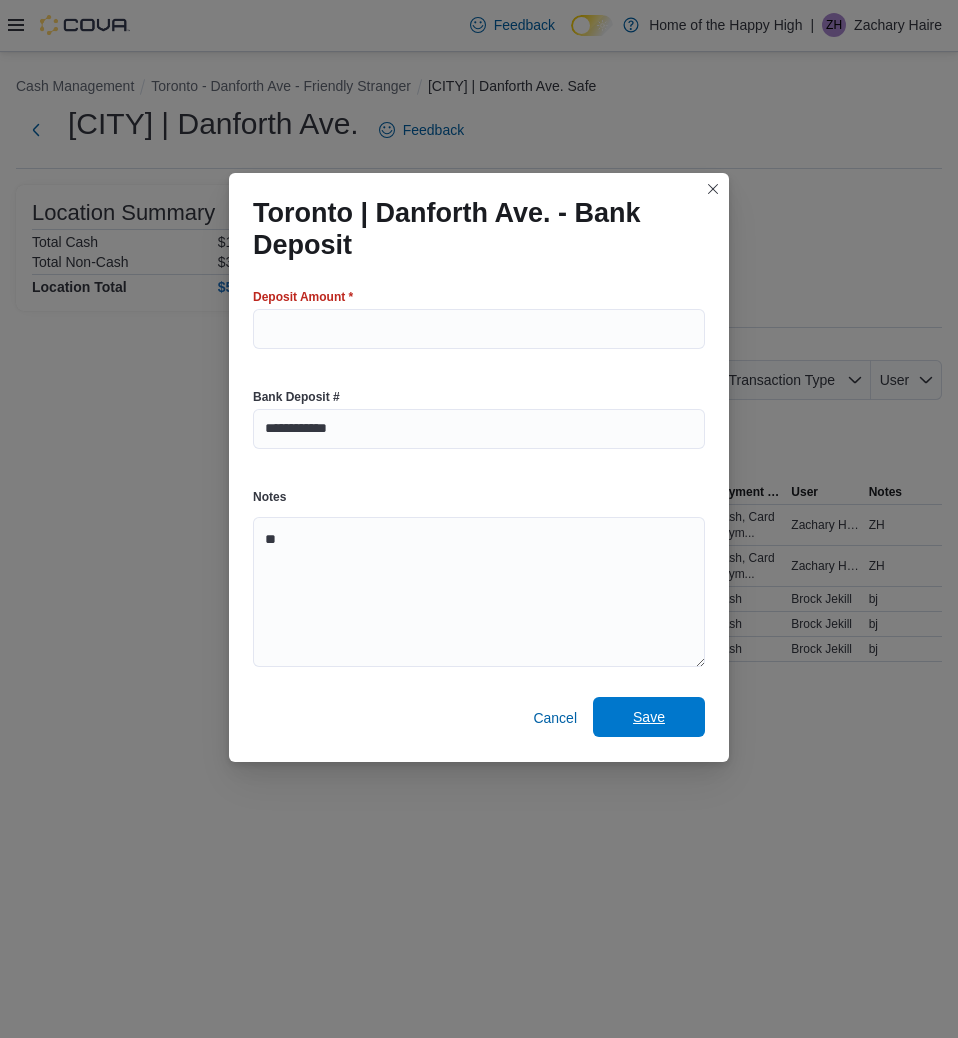 click on "Save" at bounding box center (649, 717) 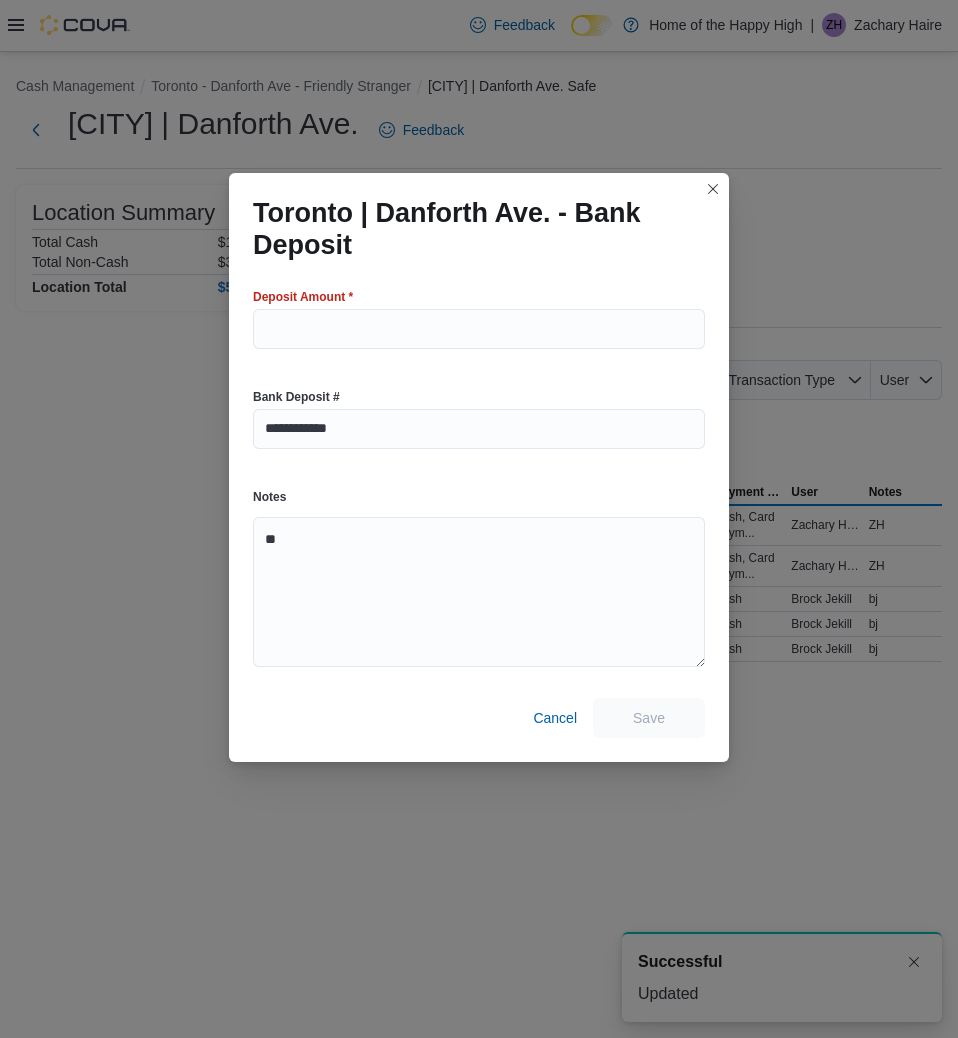 scroll, scrollTop: 0, scrollLeft: 0, axis: both 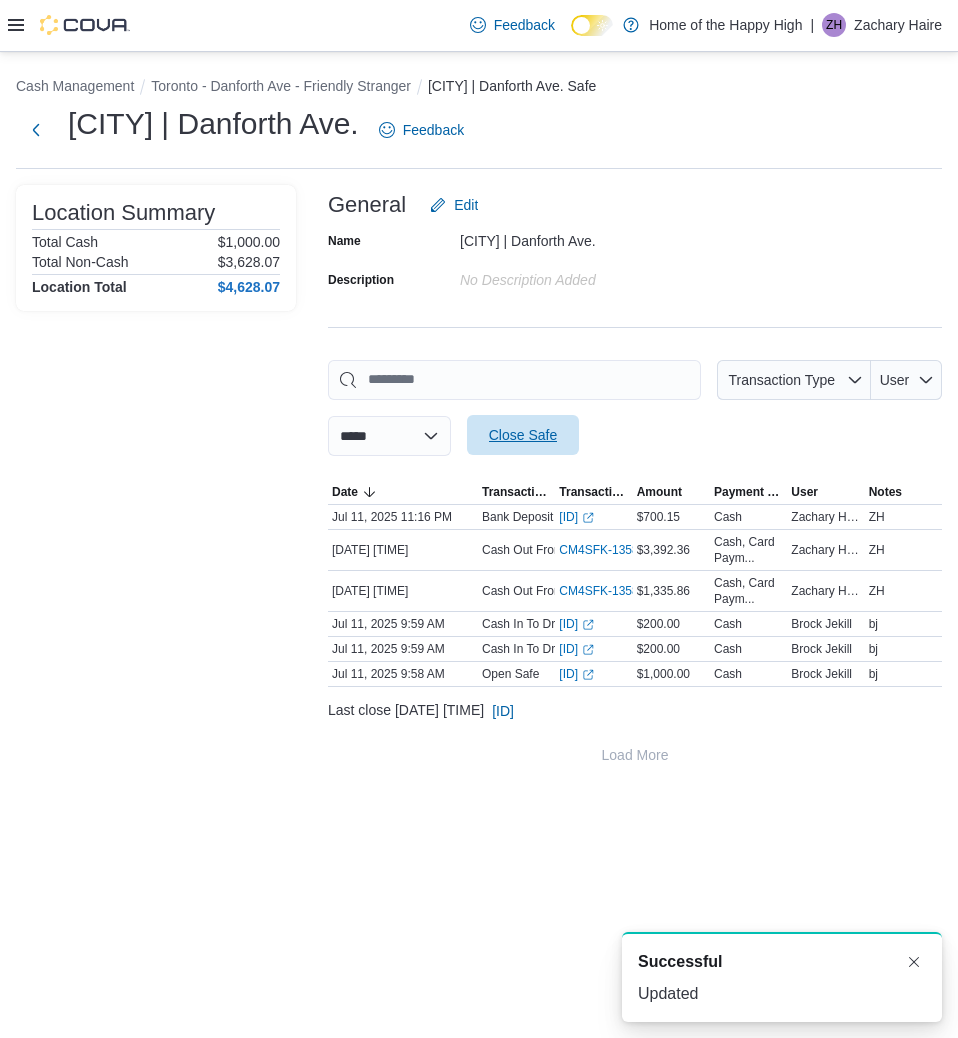 click on "Close Safe" at bounding box center [523, 435] 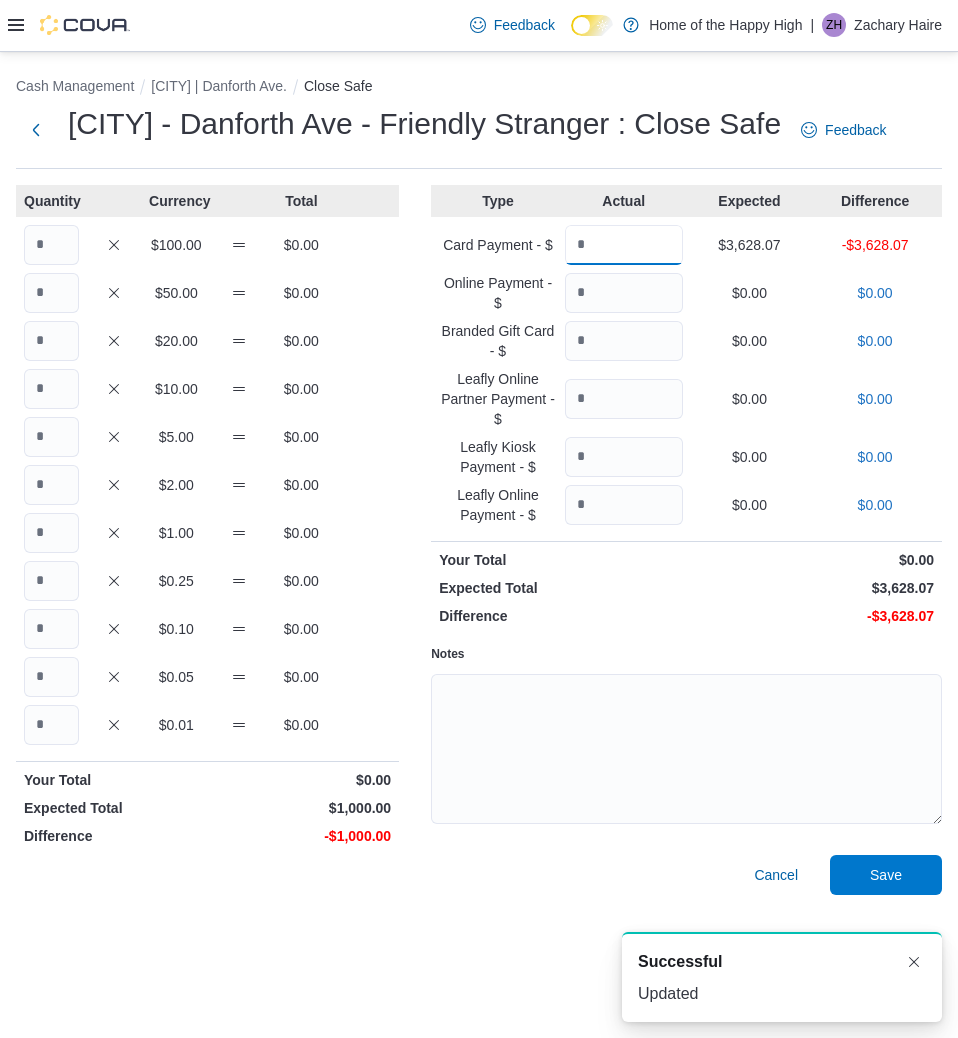 click at bounding box center [624, 245] 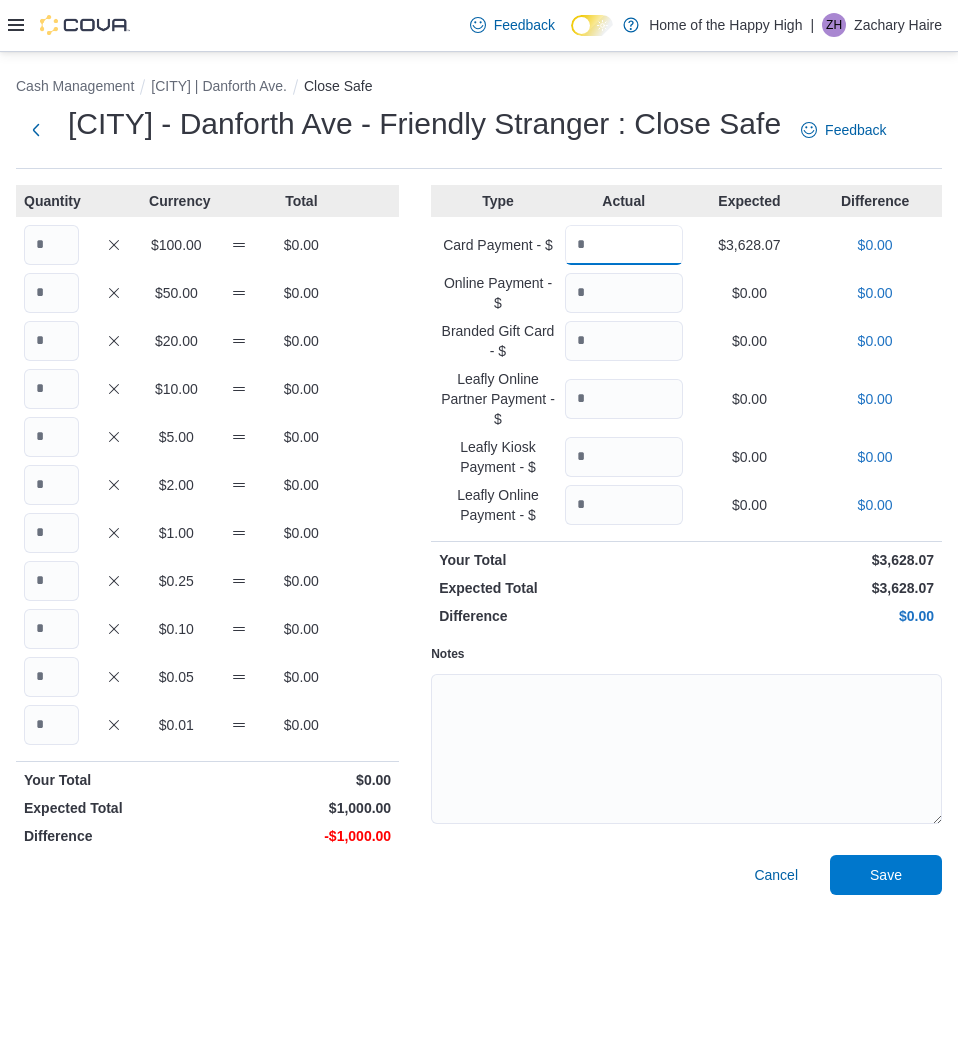 type on "*******" 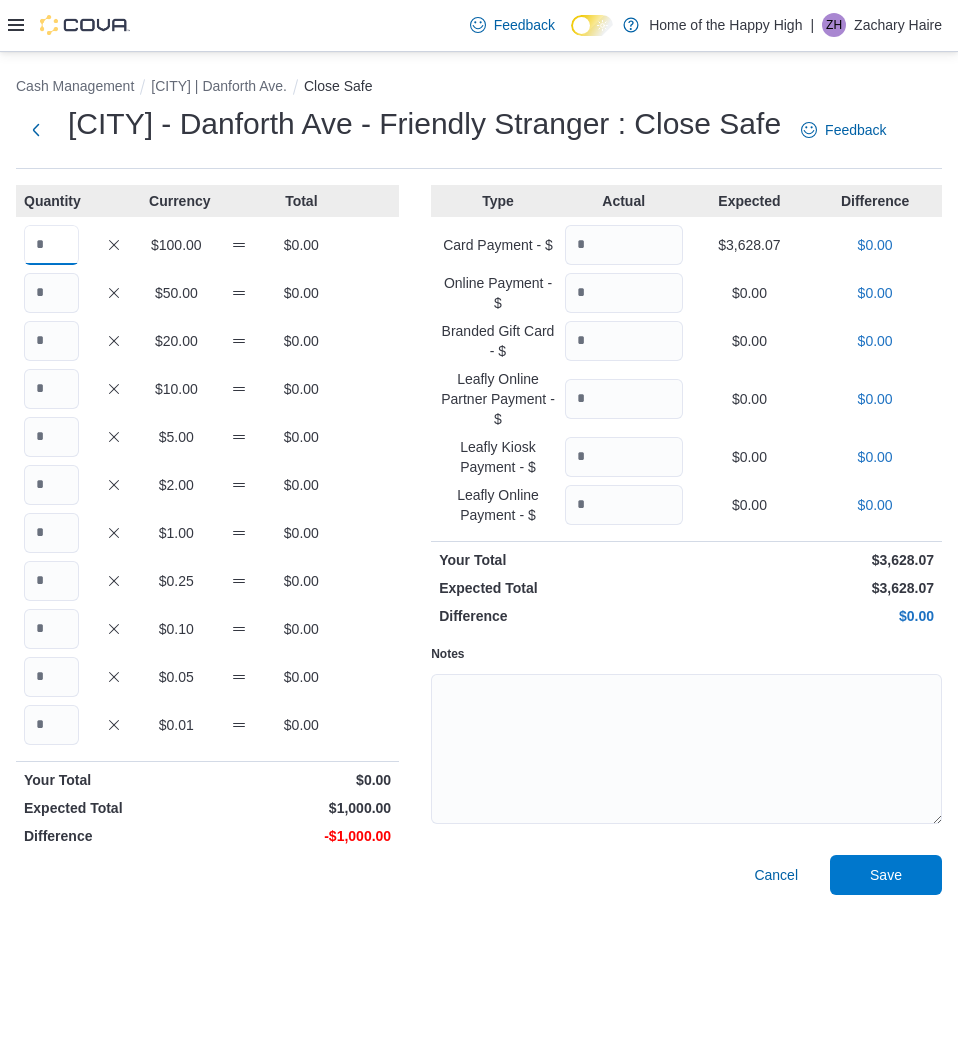 click at bounding box center [51, 245] 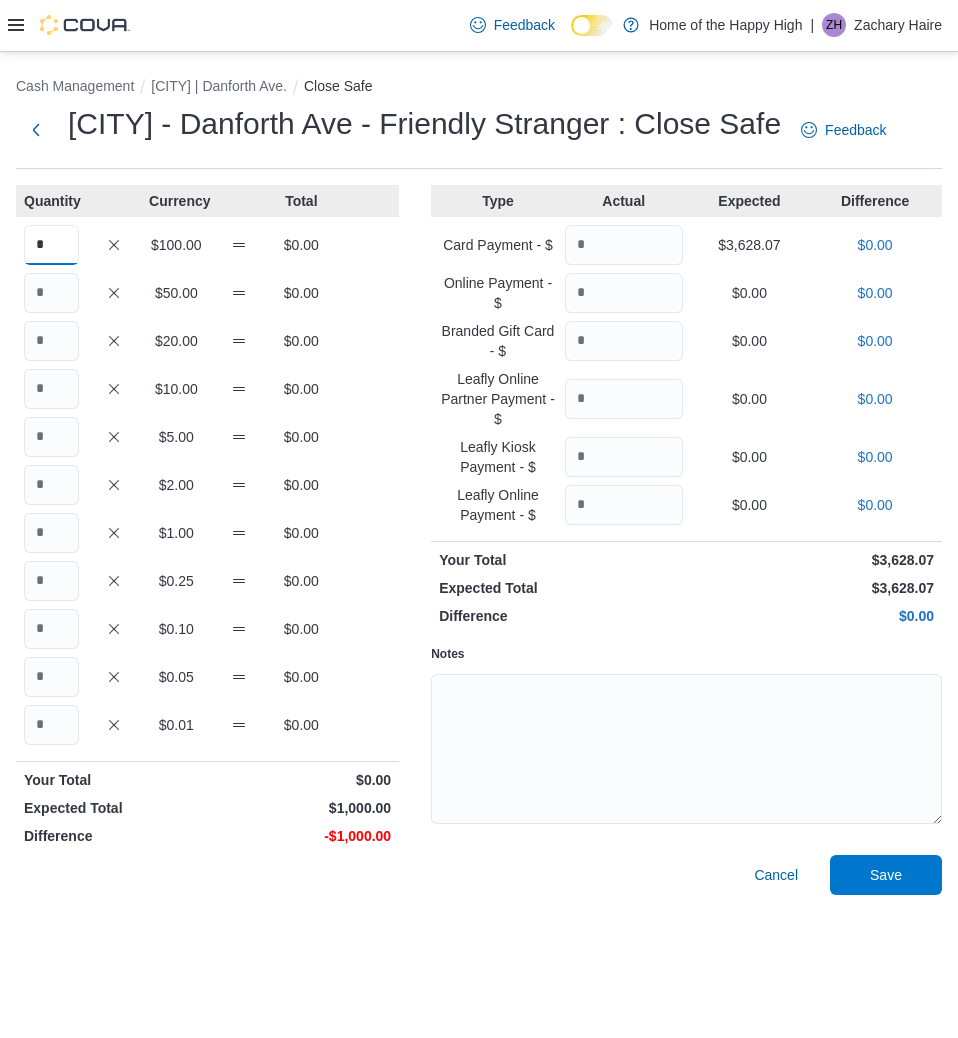 type on "*" 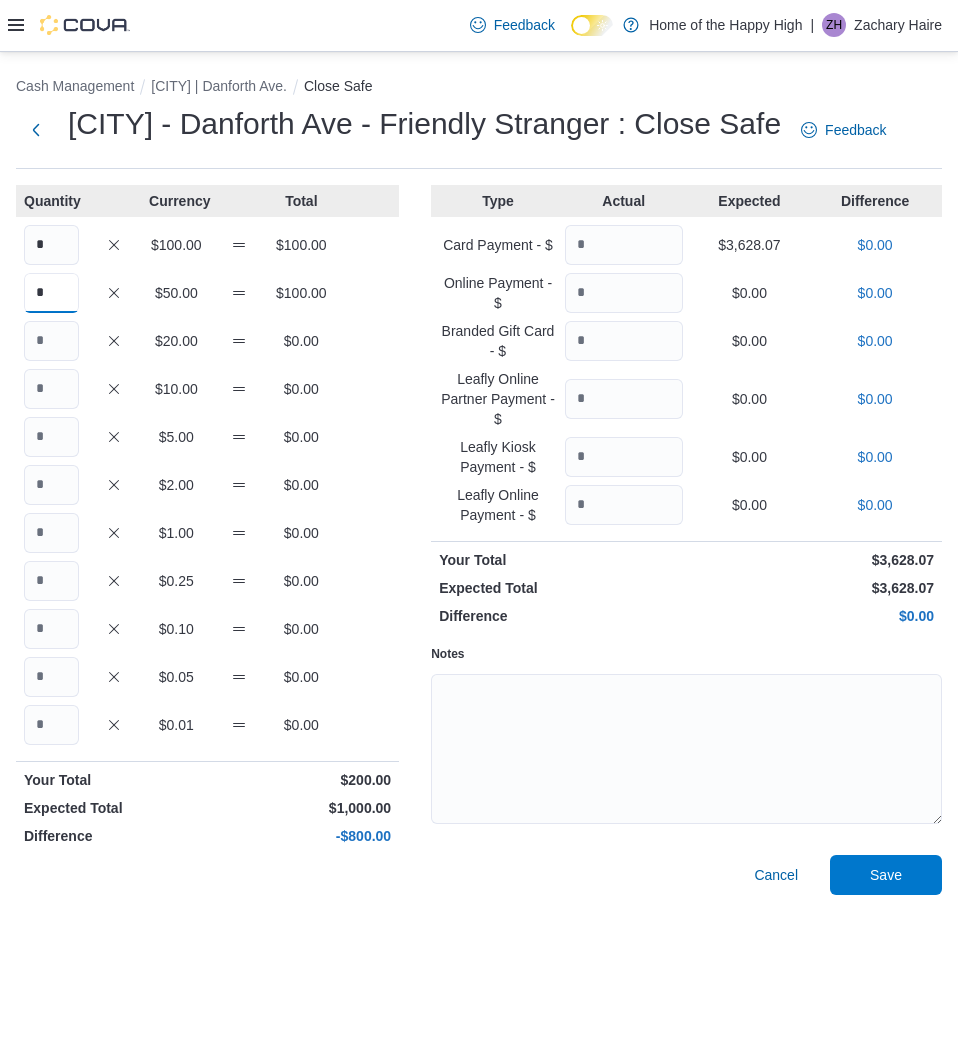 type on "*" 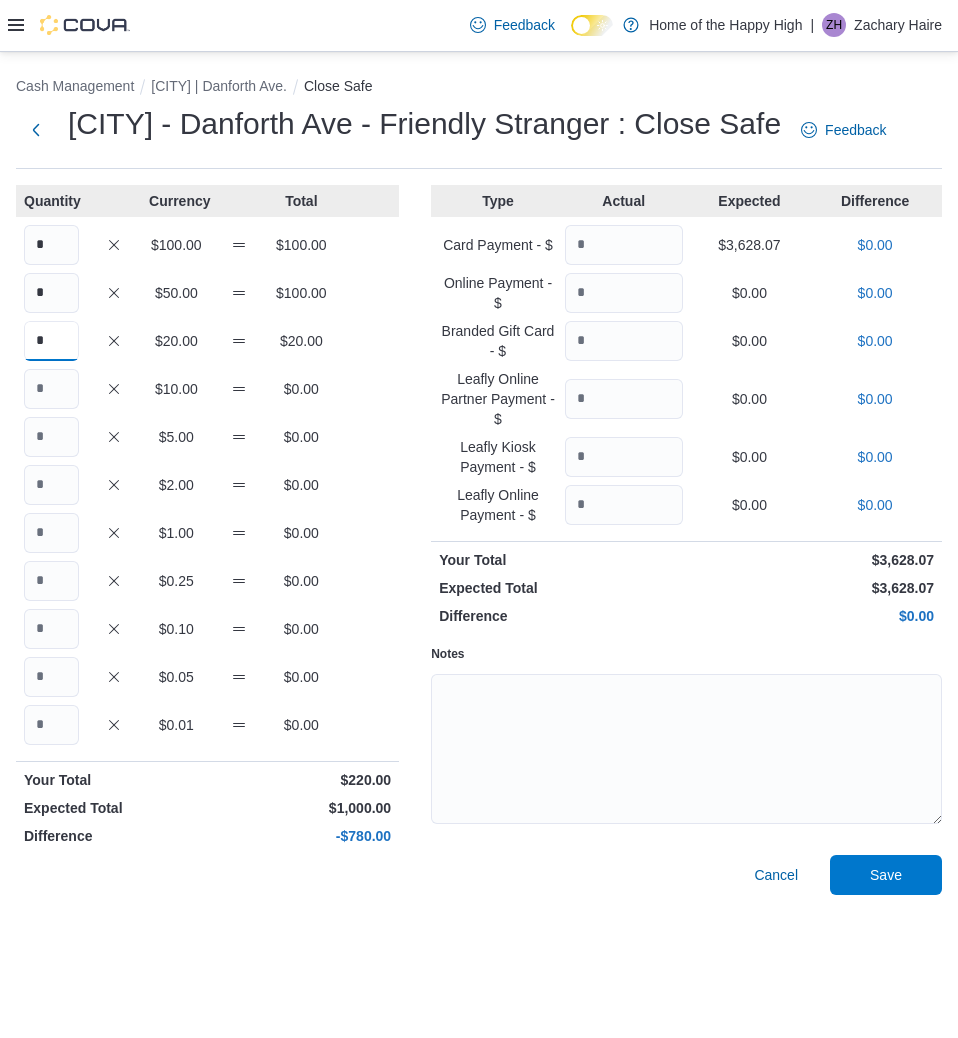 type on "*" 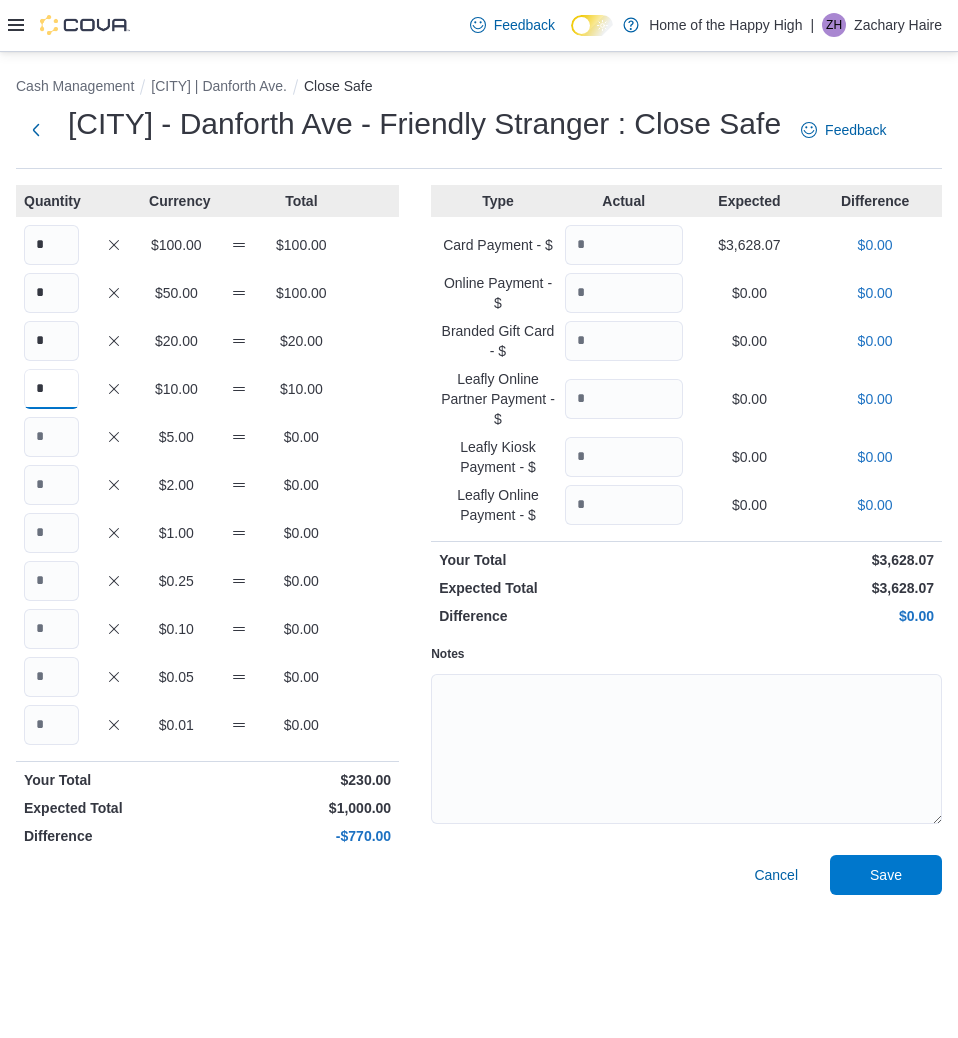 type on "*" 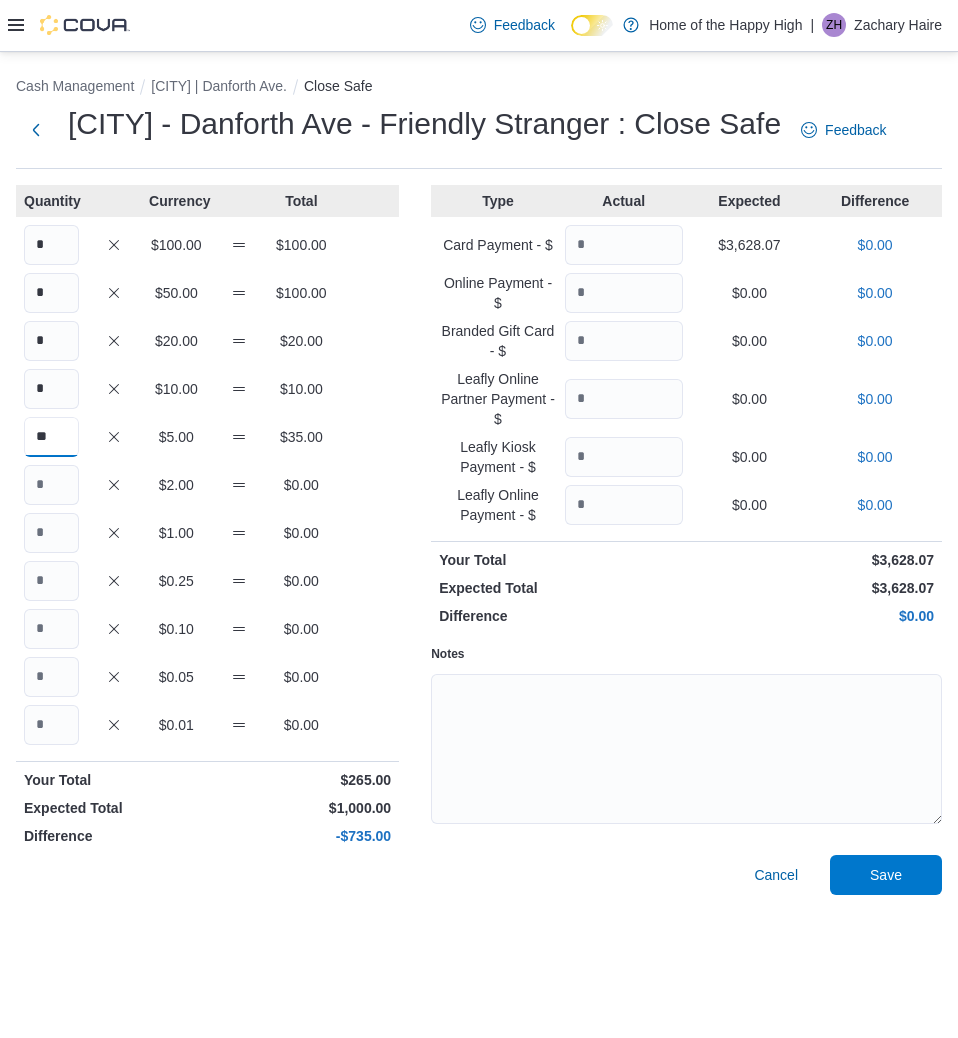 type on "**" 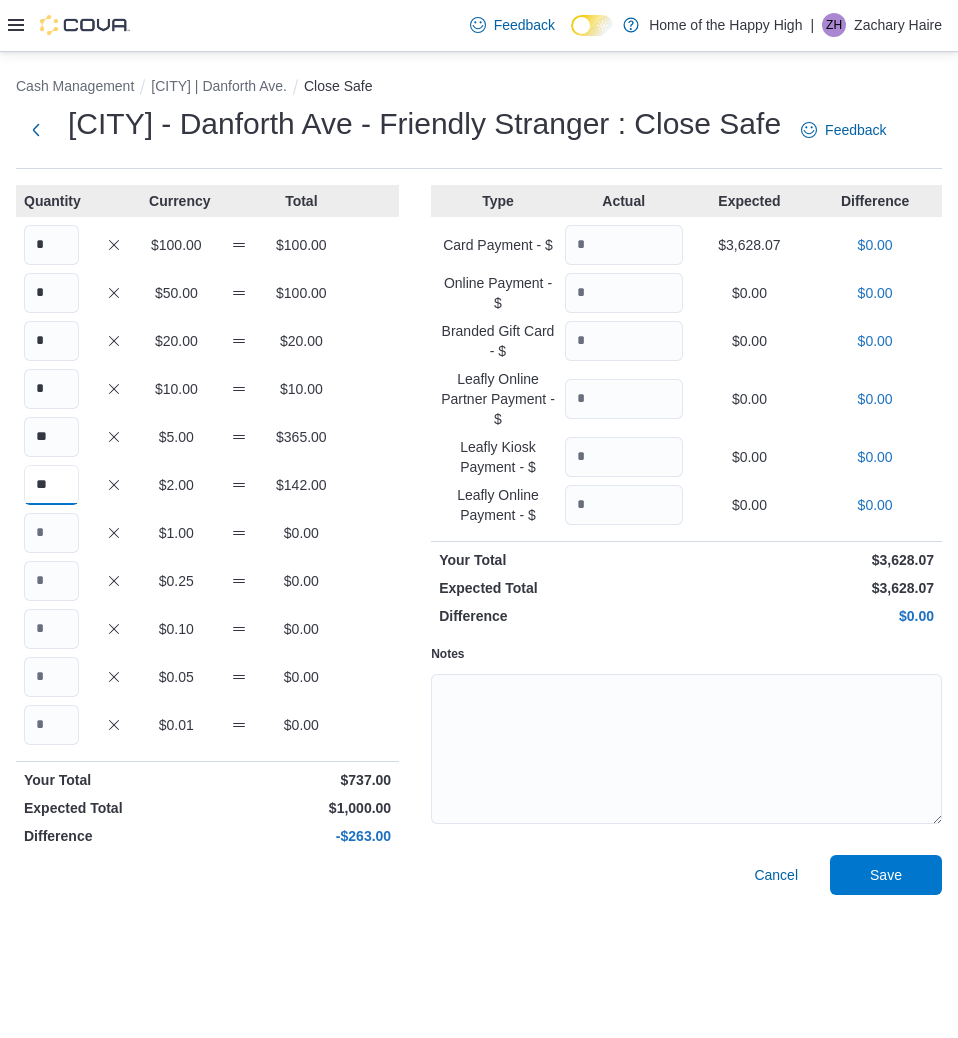 type on "**" 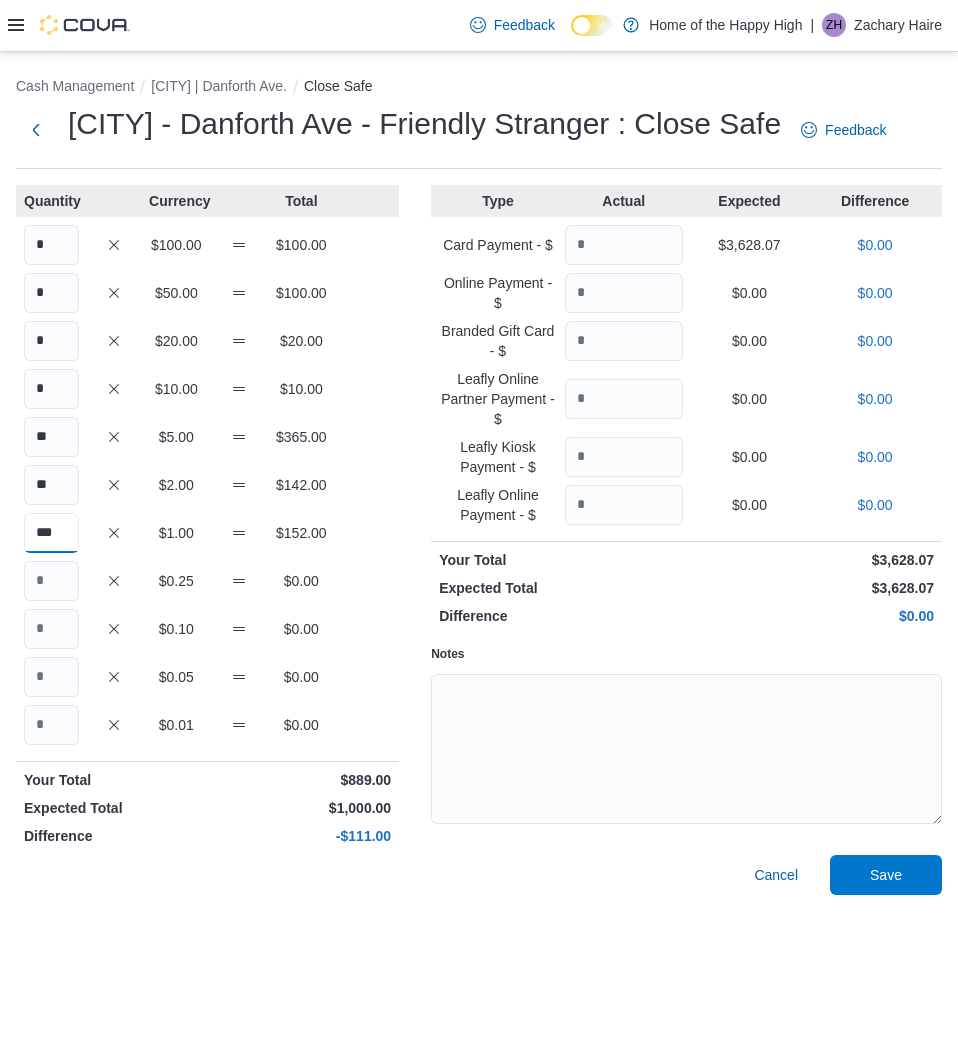 type on "***" 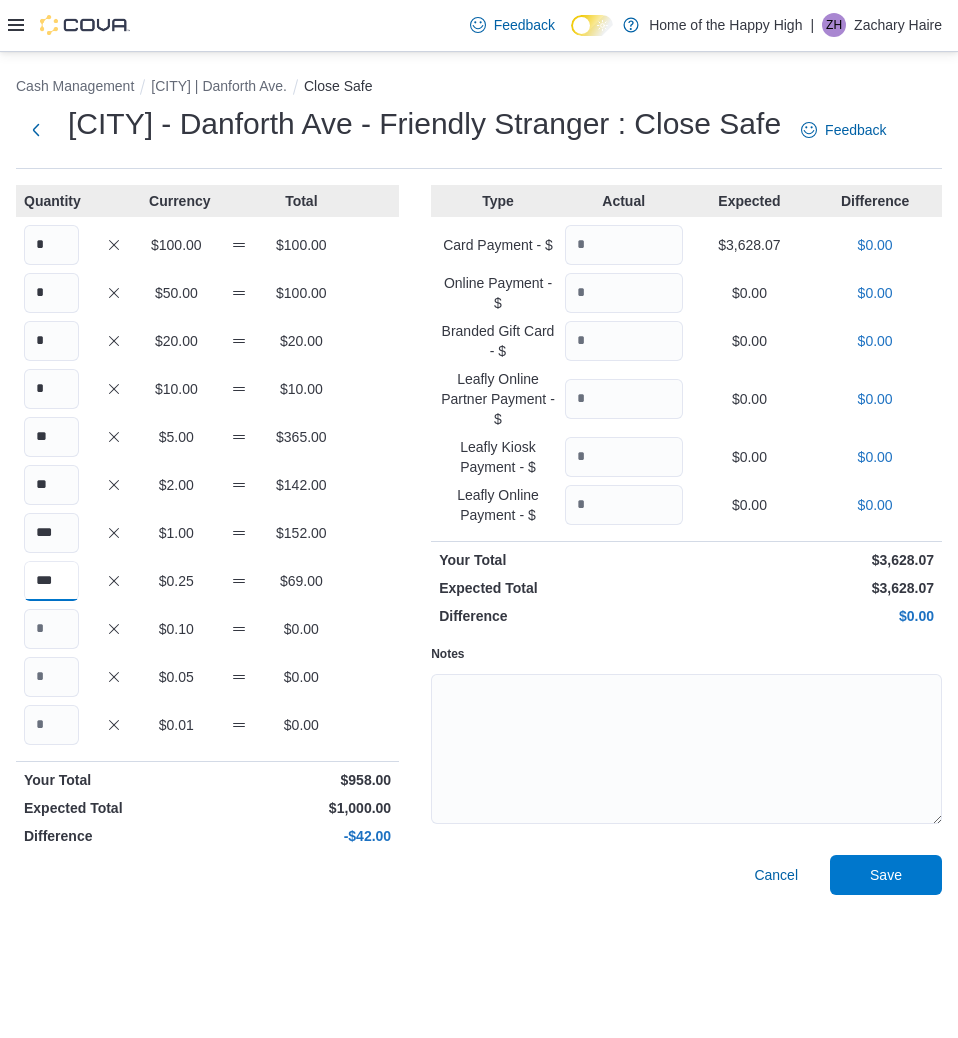 type on "***" 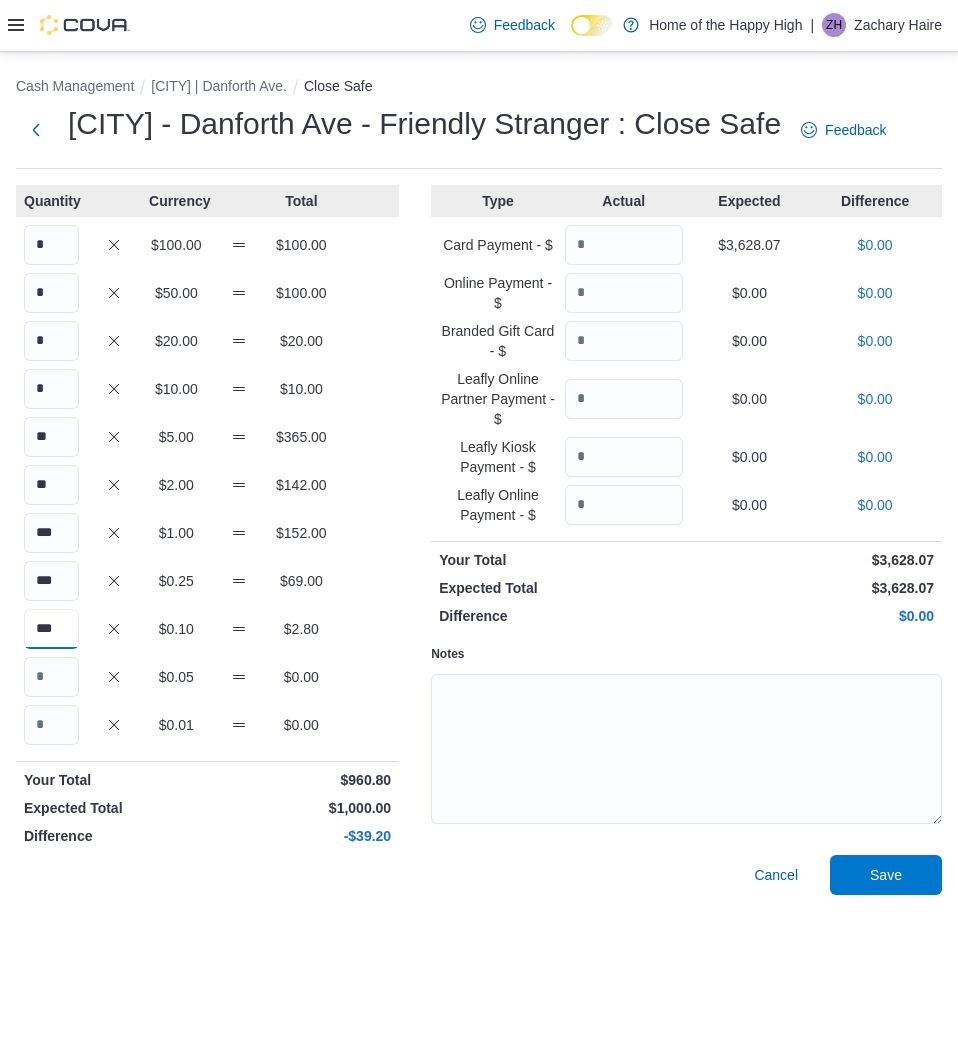 type on "***" 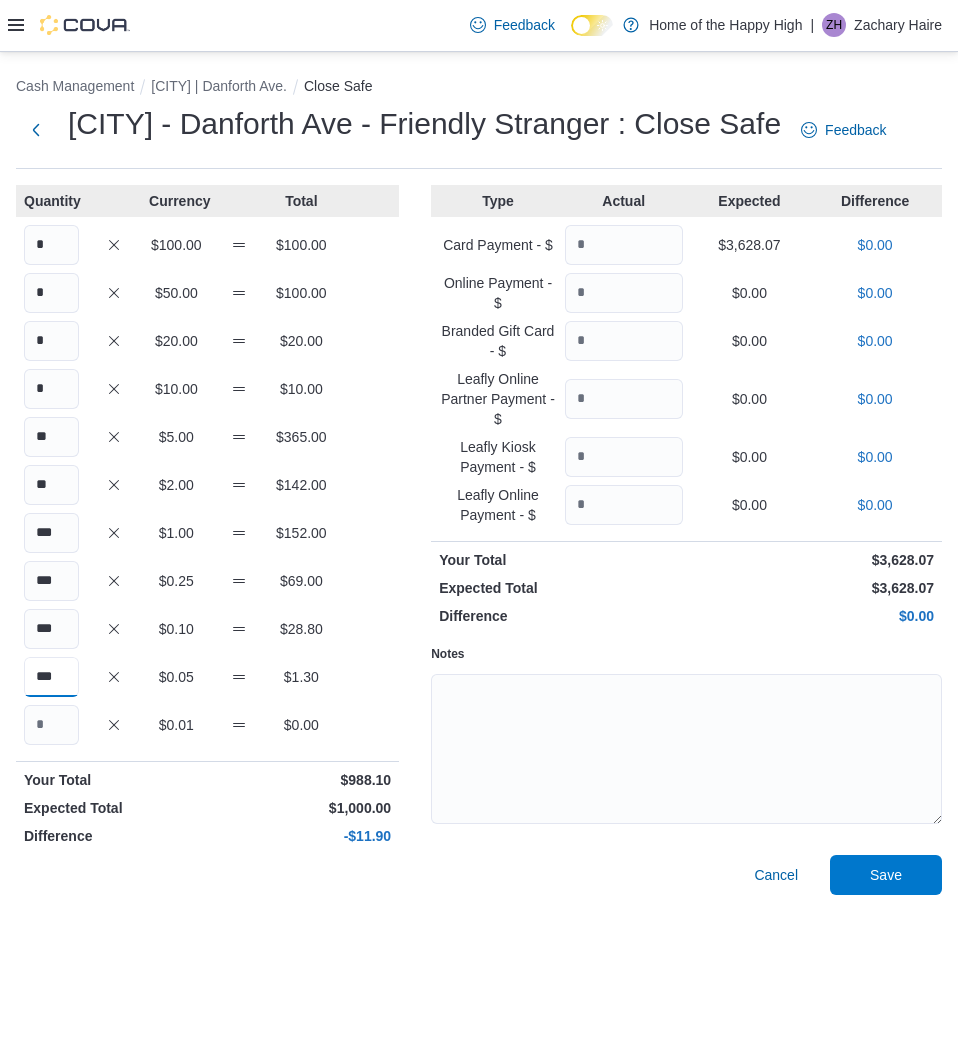 type on "***" 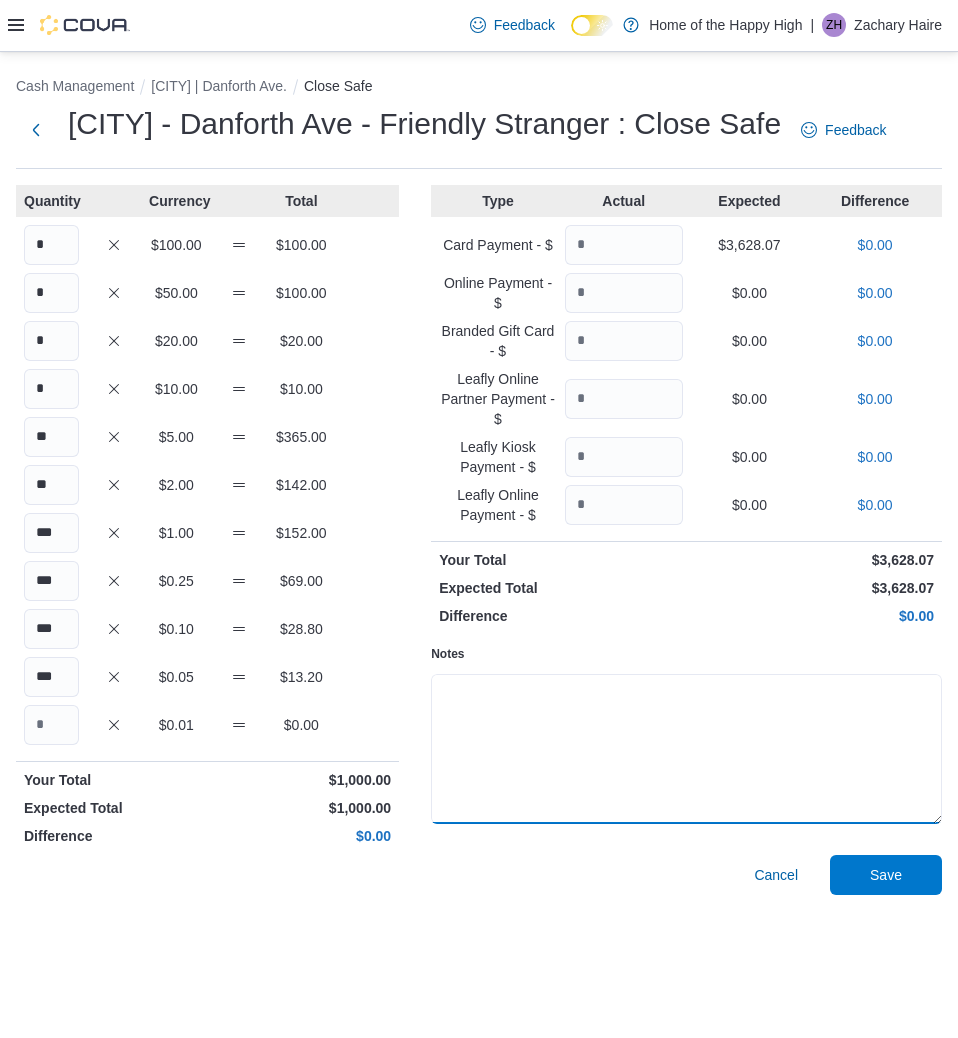 click on "Notes" at bounding box center (686, 749) 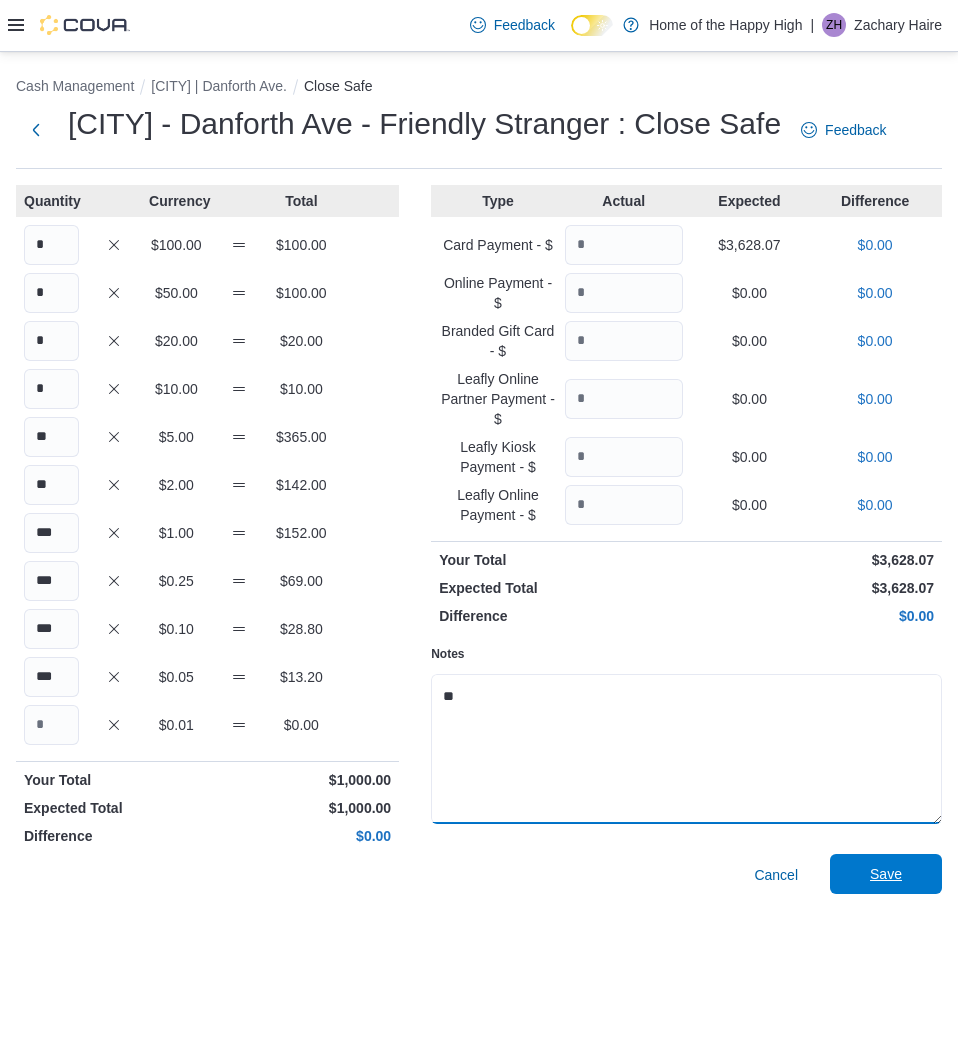 type on "**" 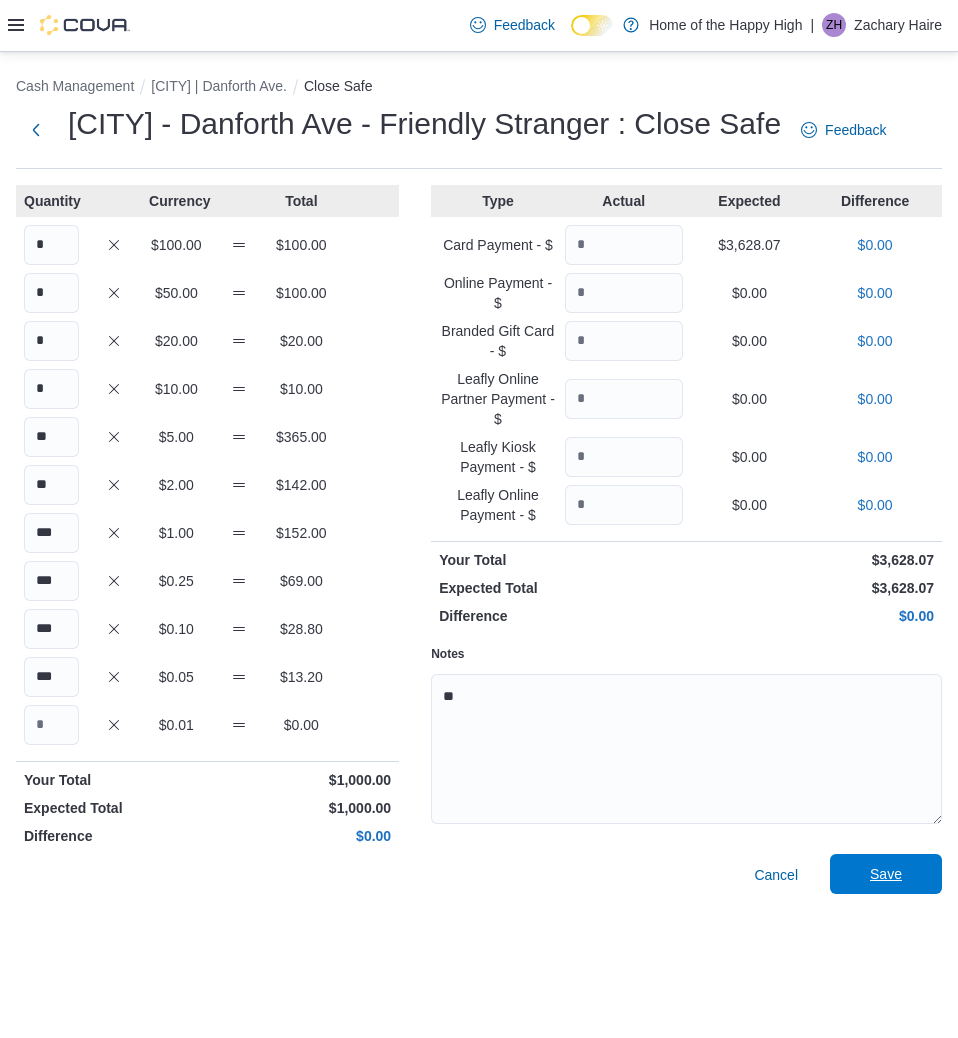 click on "Save" at bounding box center (886, 874) 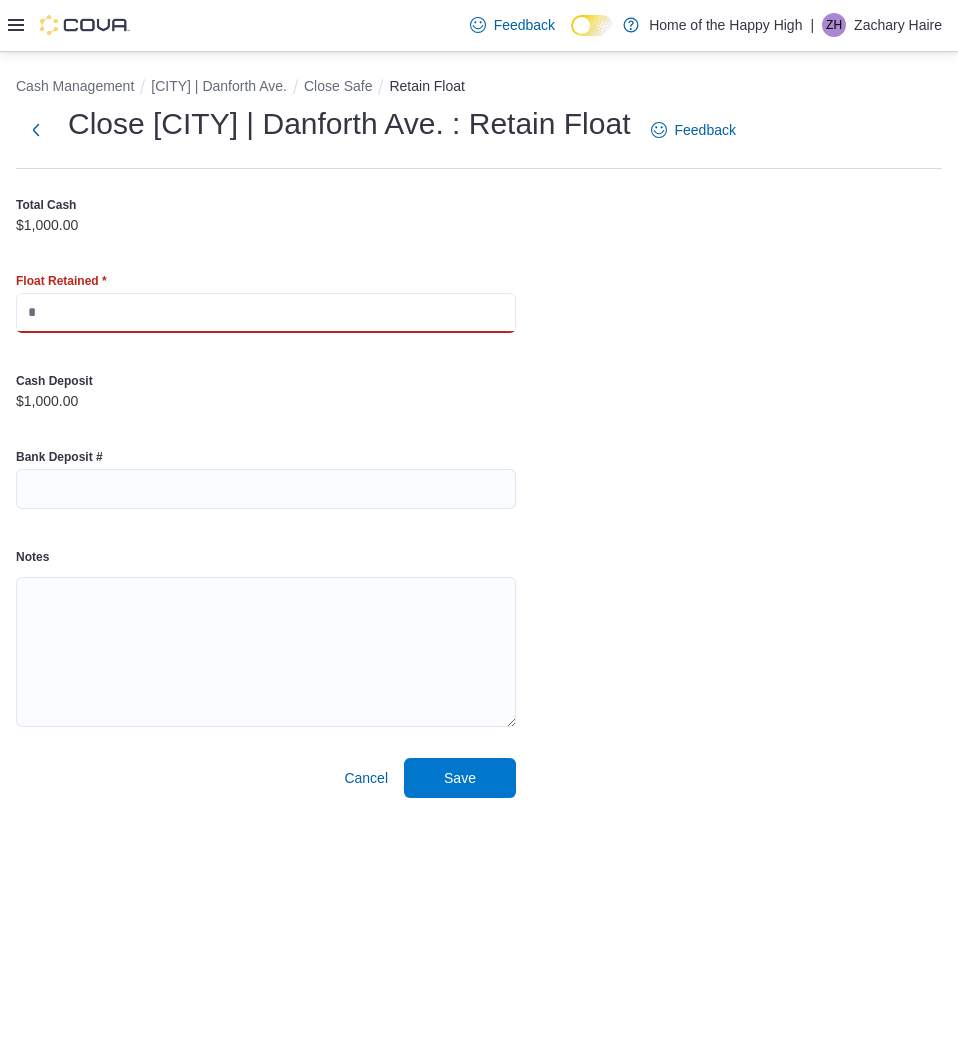 click at bounding box center [266, 313] 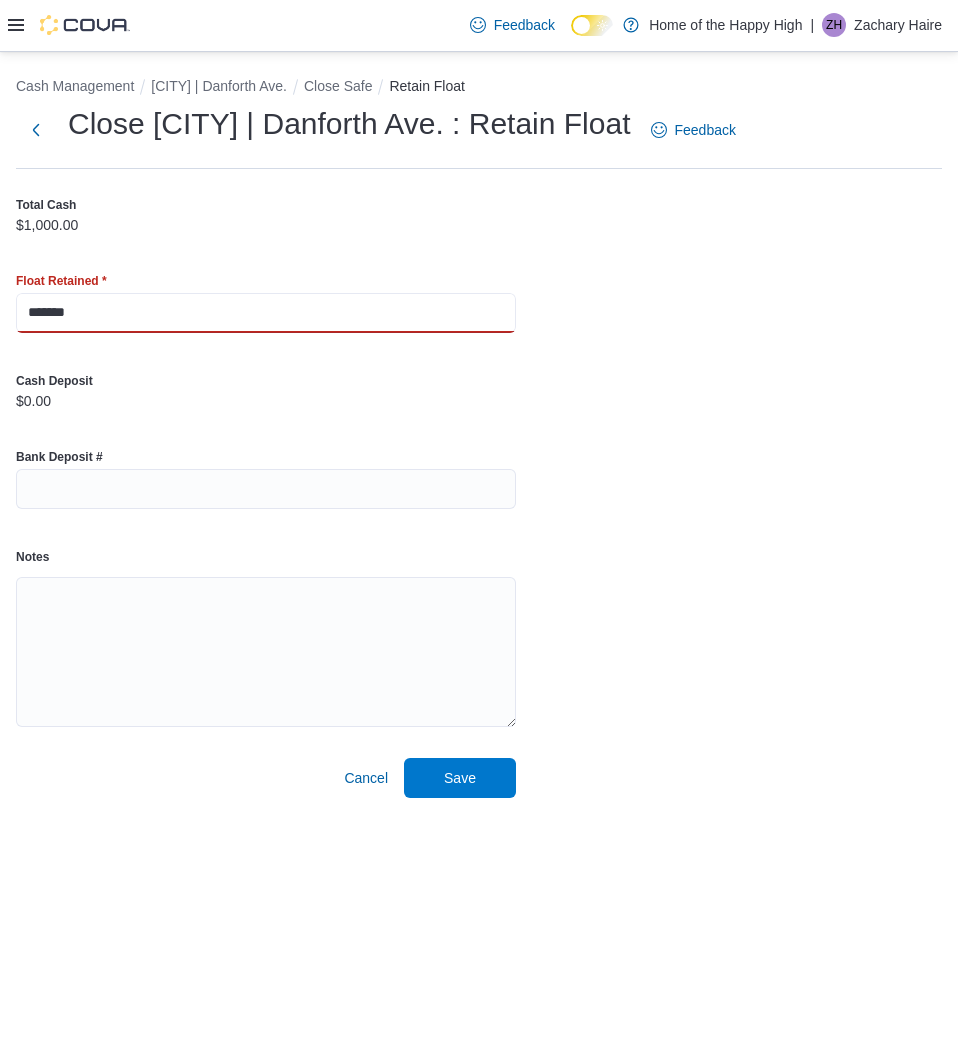 type on "*******" 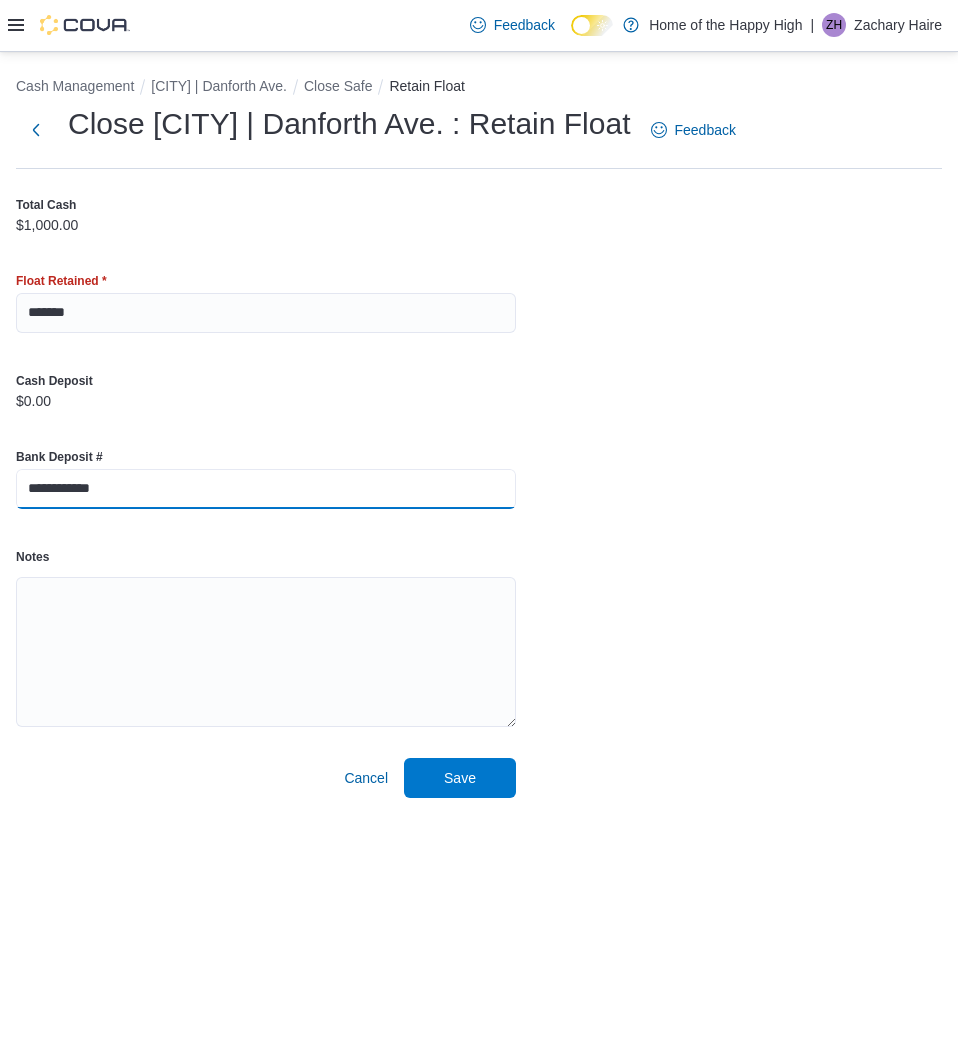 type on "**********" 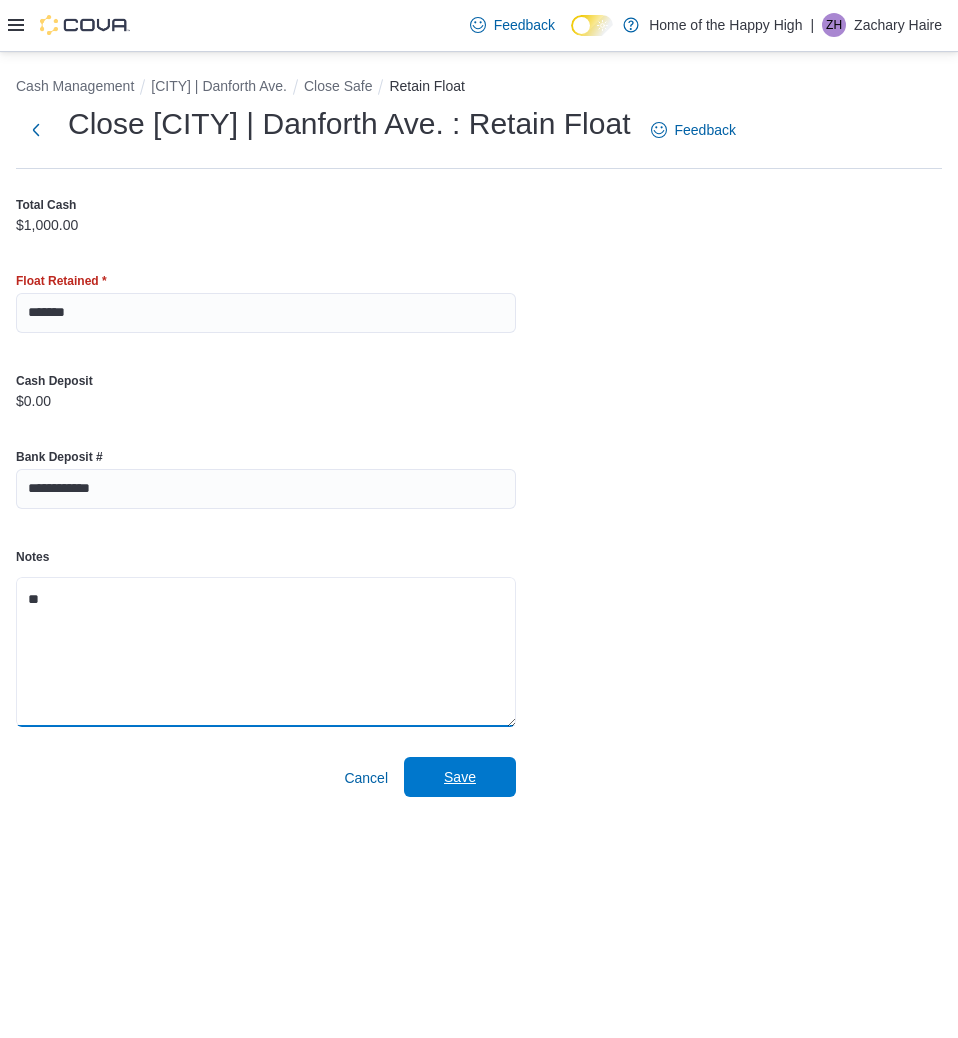 type on "**" 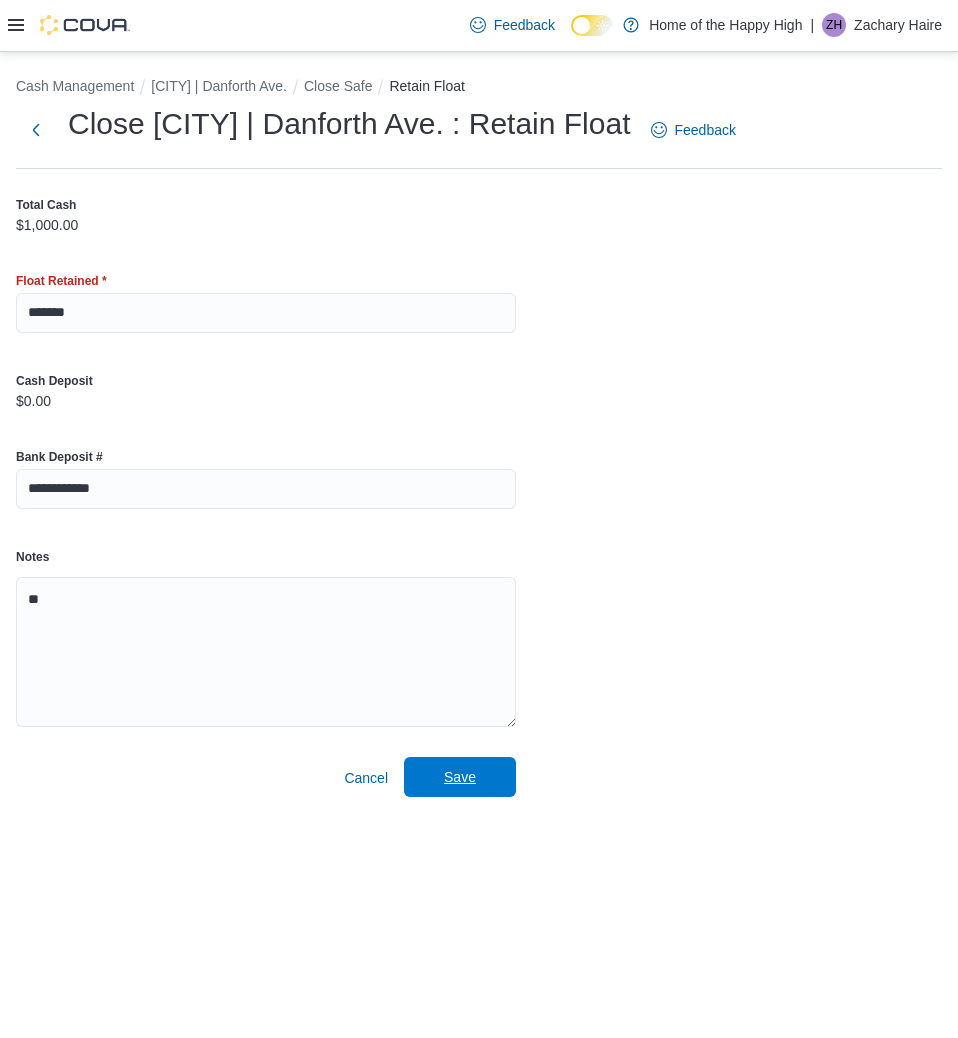 click on "Save" at bounding box center [460, 777] 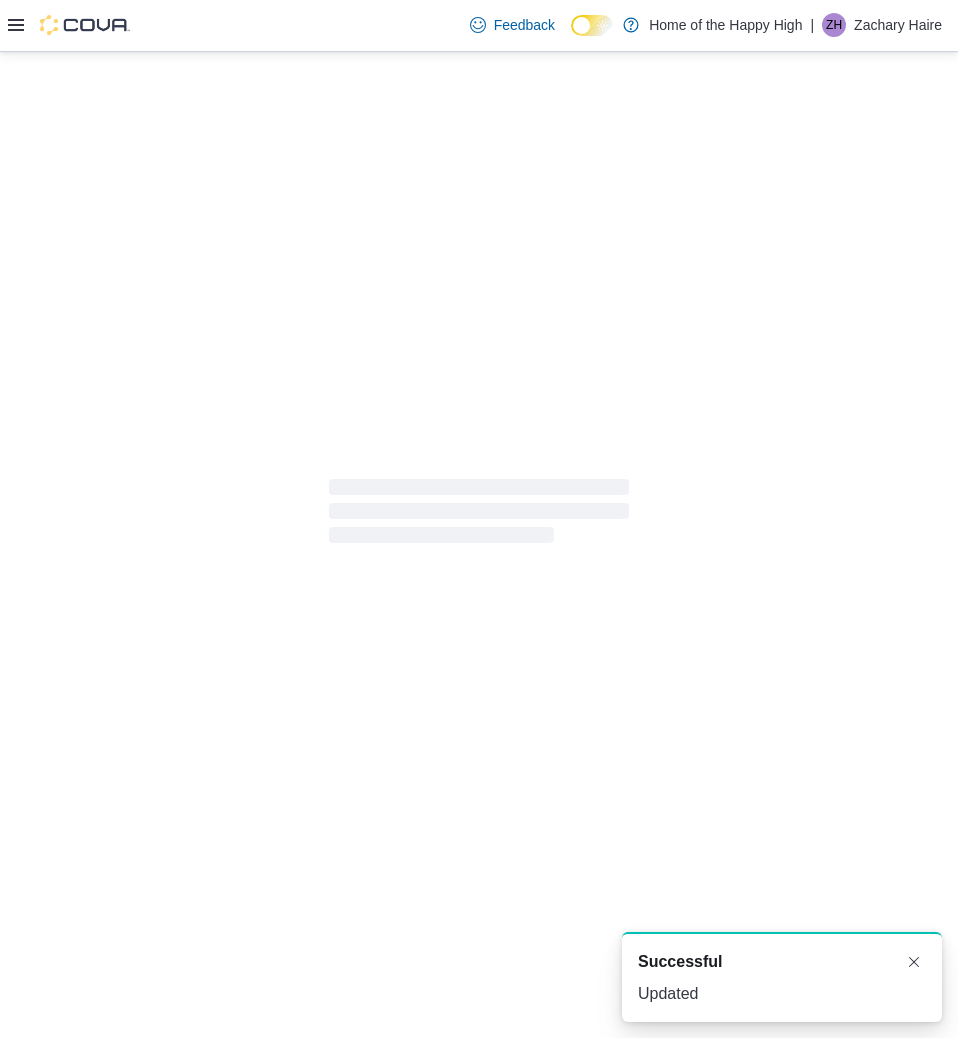 scroll, scrollTop: 0, scrollLeft: 0, axis: both 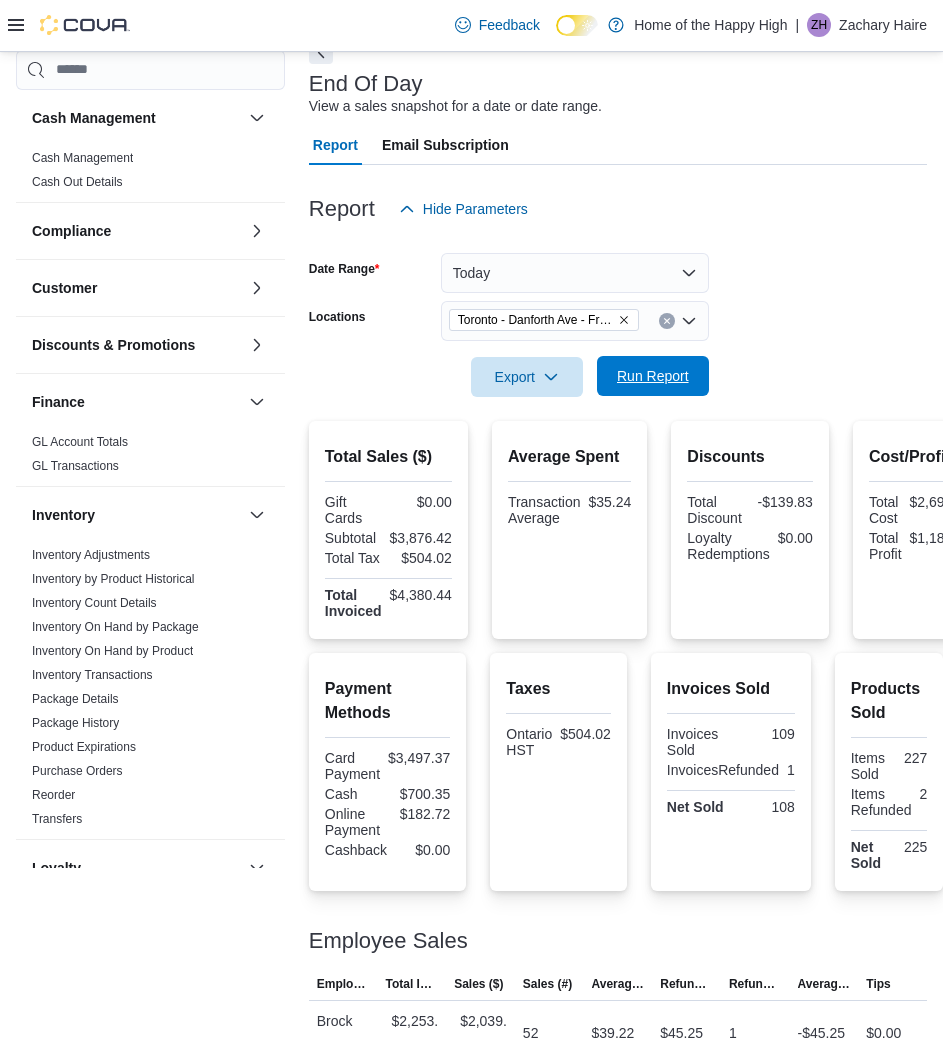 click on "Run Report" at bounding box center [653, 376] 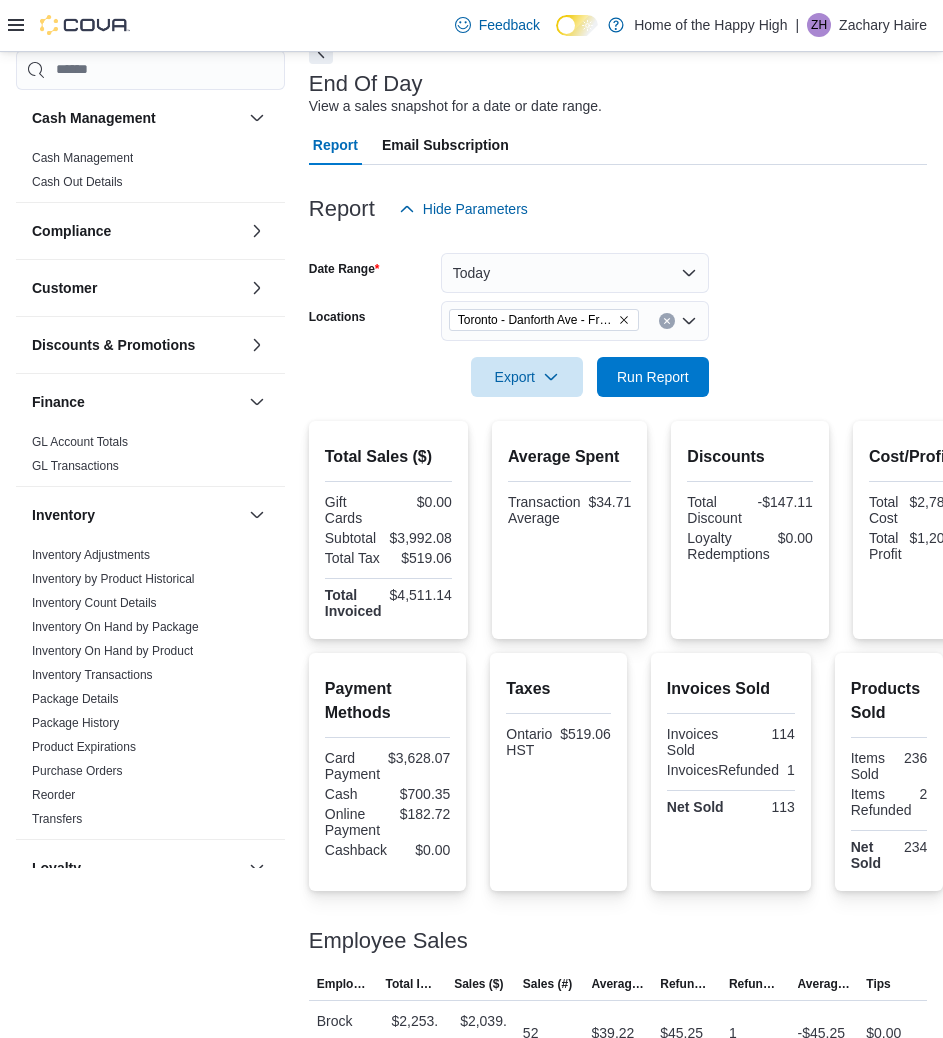 click on "End Of Day    View a sales snapshot for a date or date range." at bounding box center (613, 94) 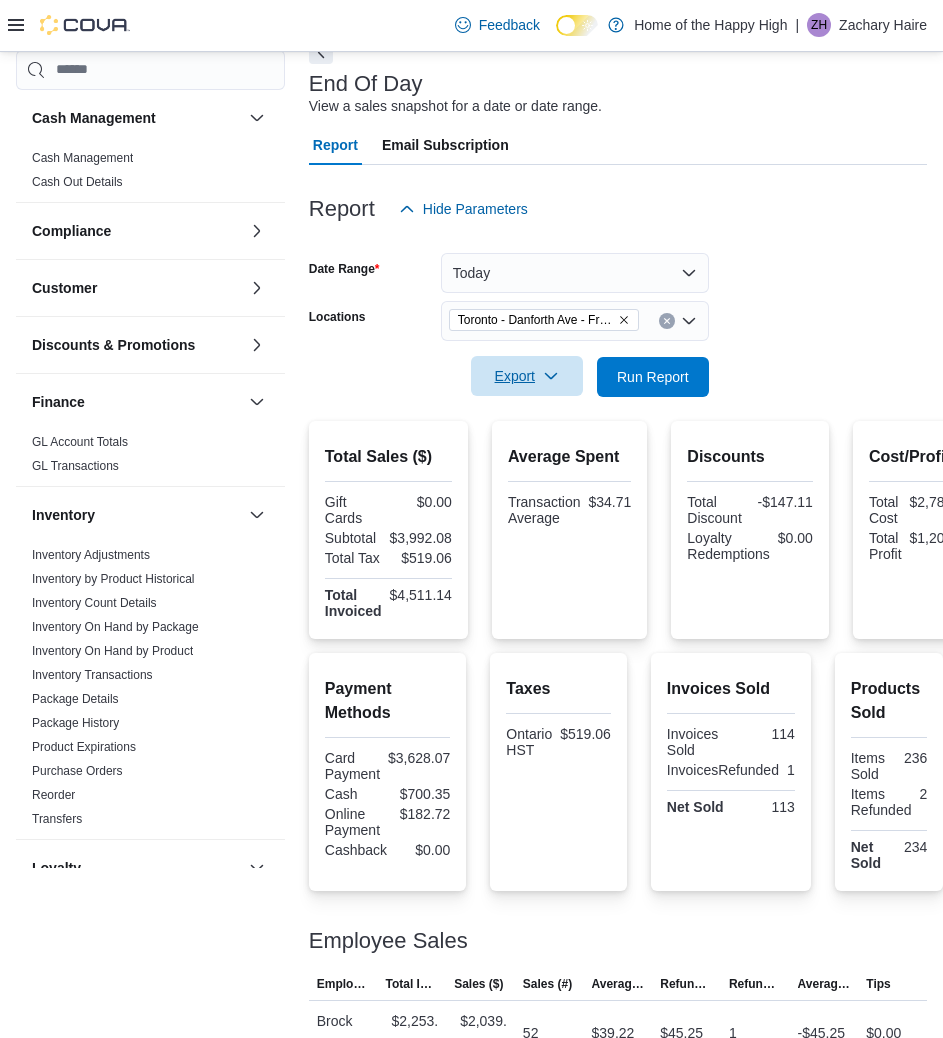 click on "Export" at bounding box center (527, 376) 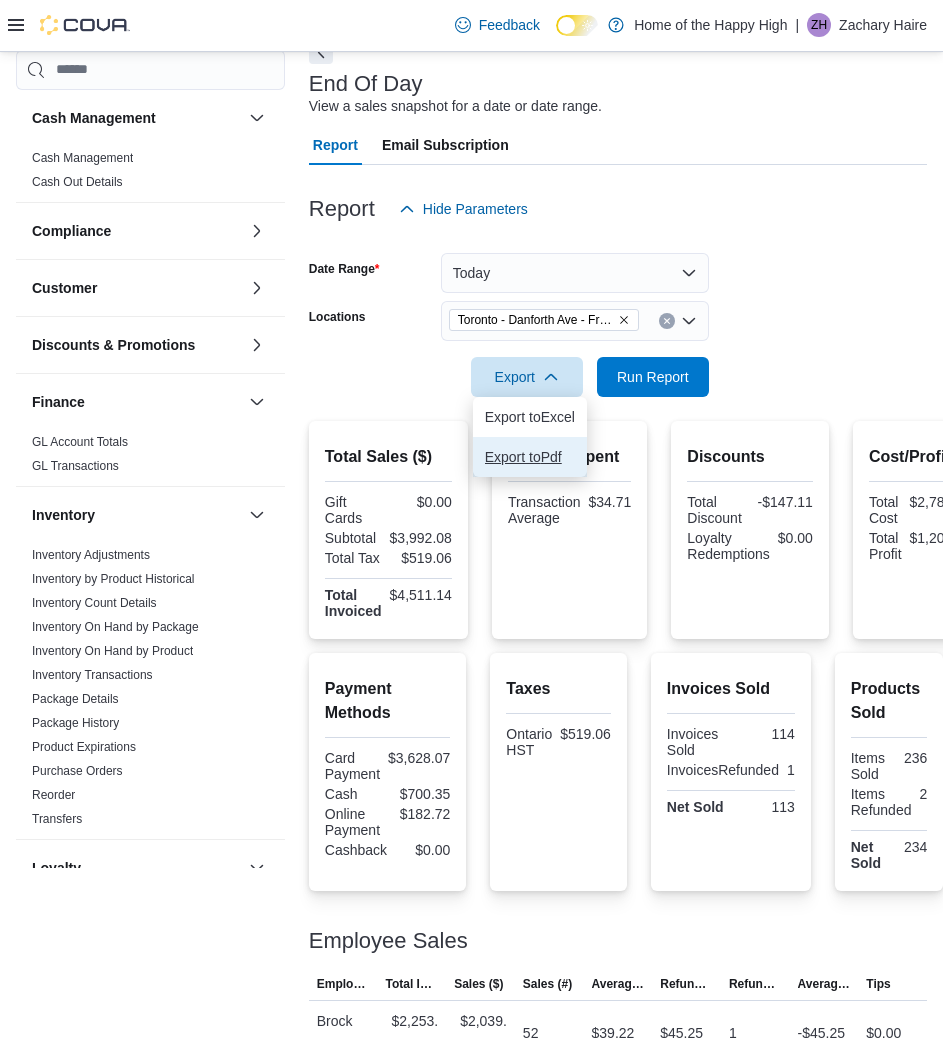 click on "Export to  Pdf" at bounding box center (530, 457) 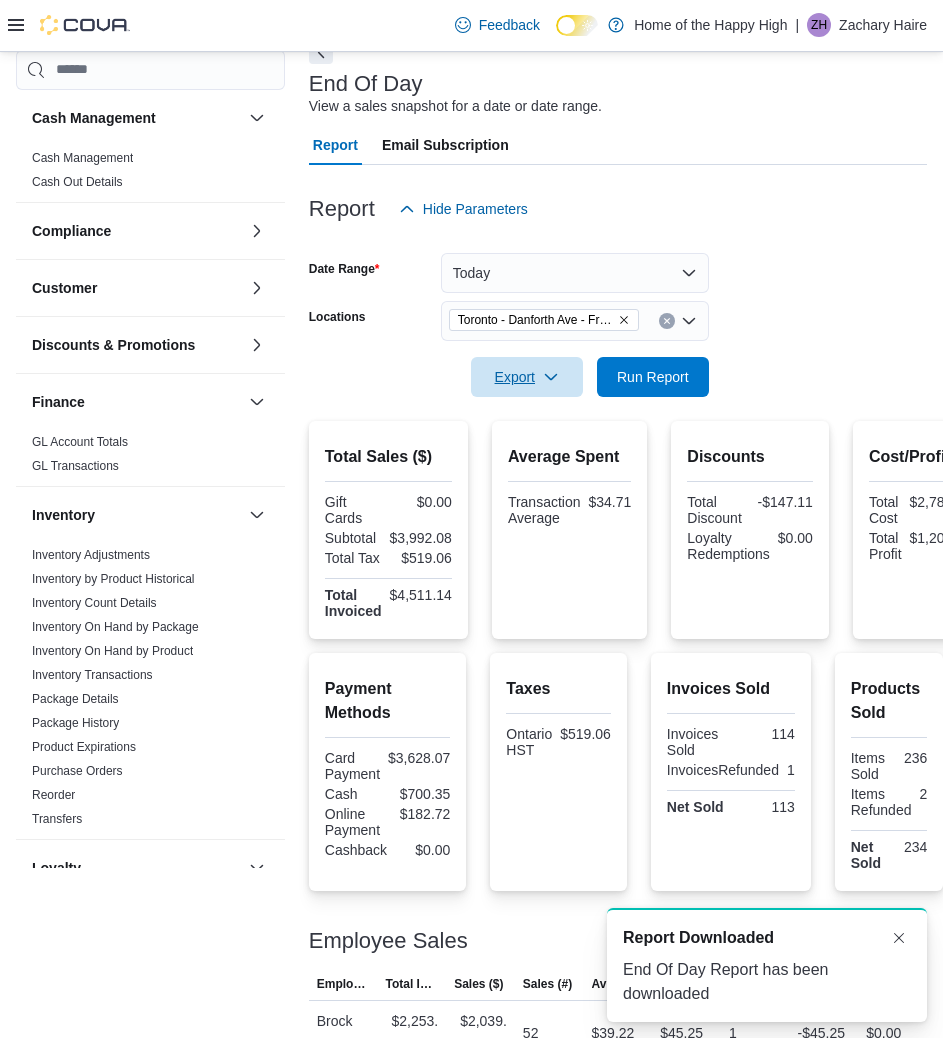 scroll, scrollTop: 0, scrollLeft: 0, axis: both 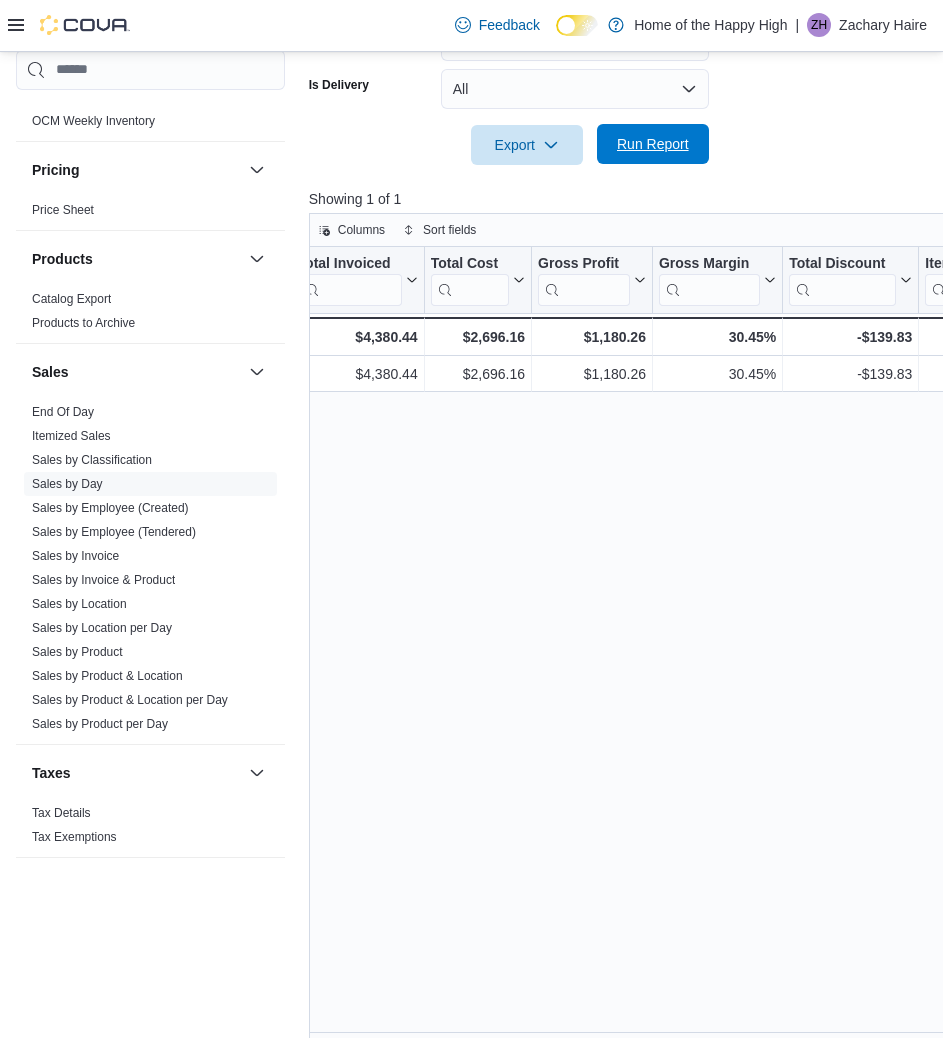 click on "Run Report" at bounding box center (653, 144) 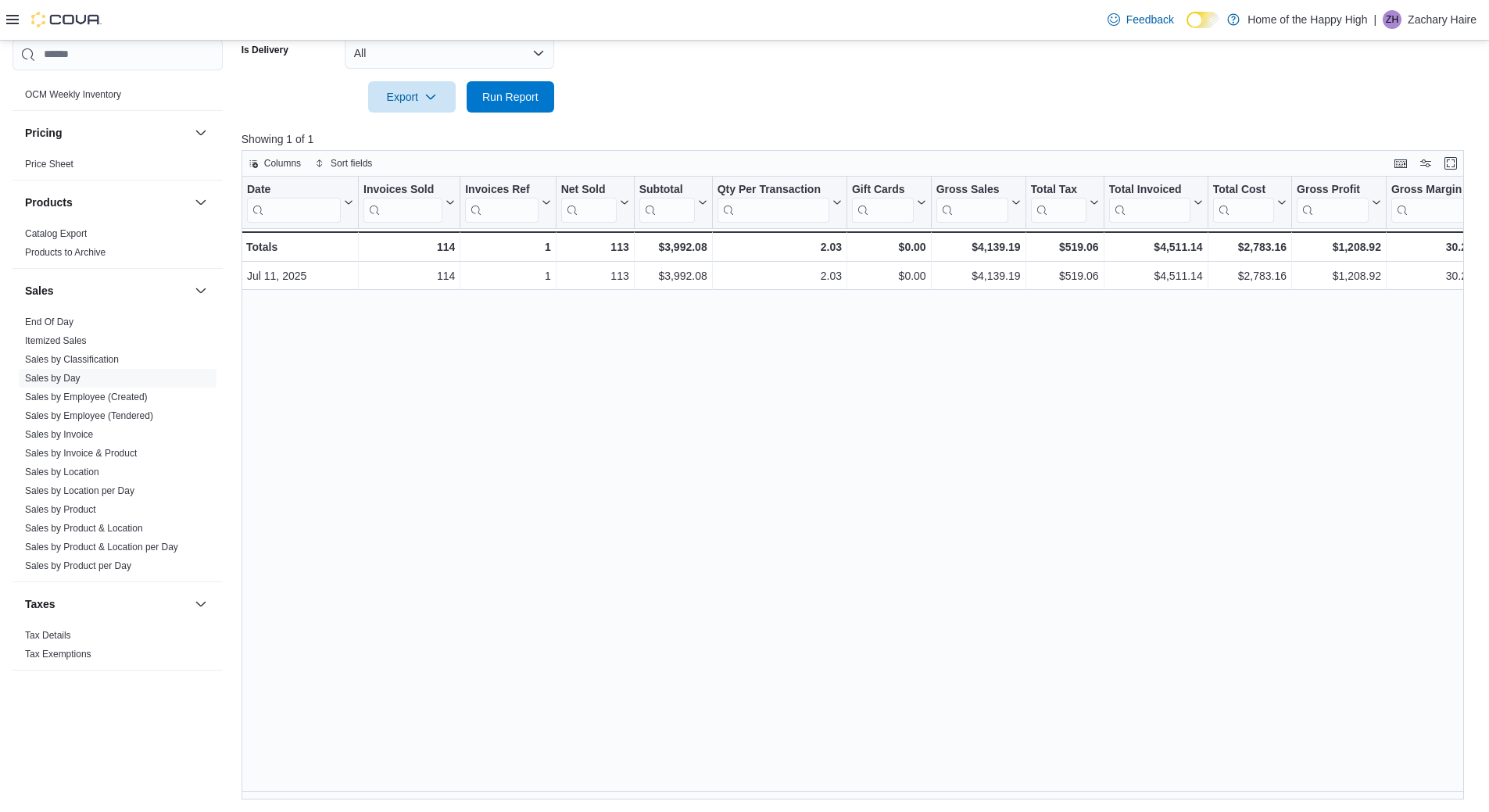 scroll, scrollTop: 0, scrollLeft: 876, axis: horizontal 